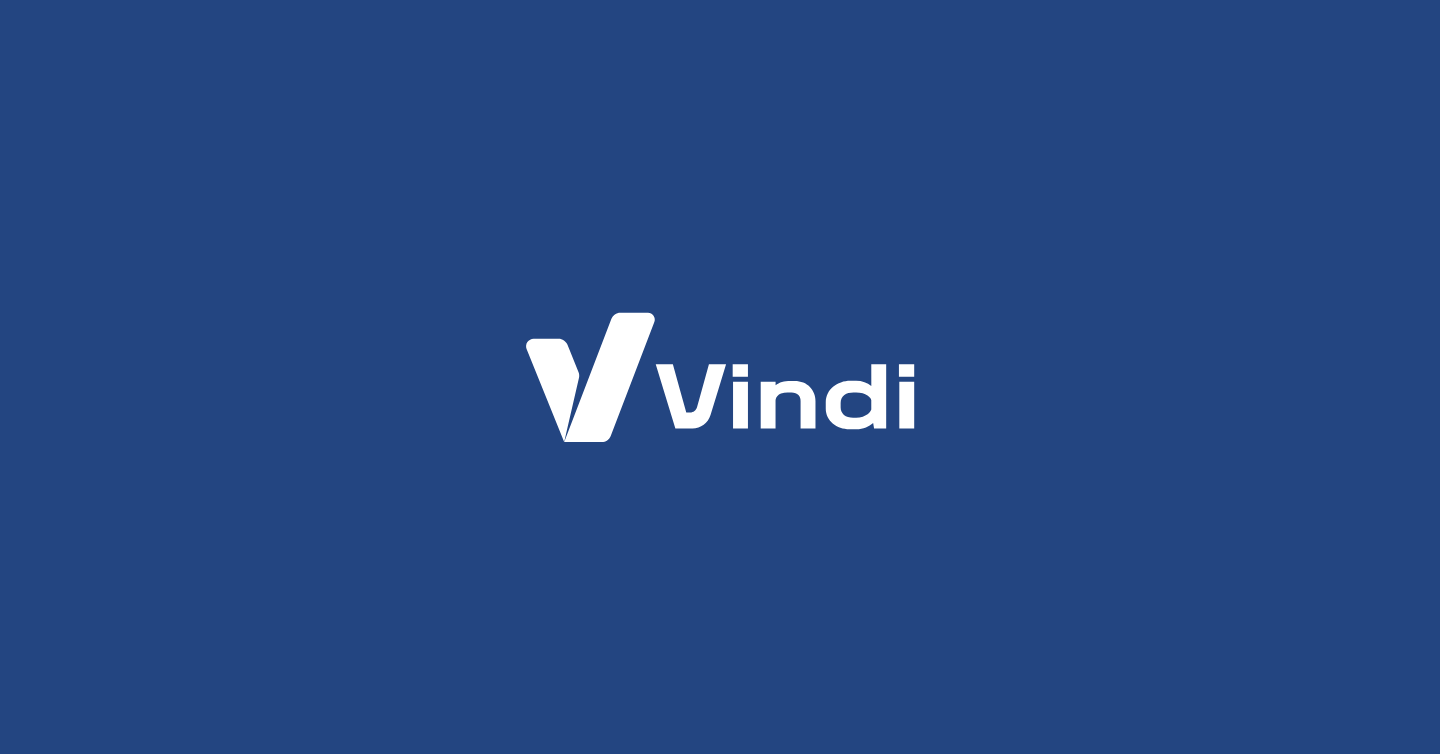 scroll, scrollTop: 0, scrollLeft: 0, axis: both 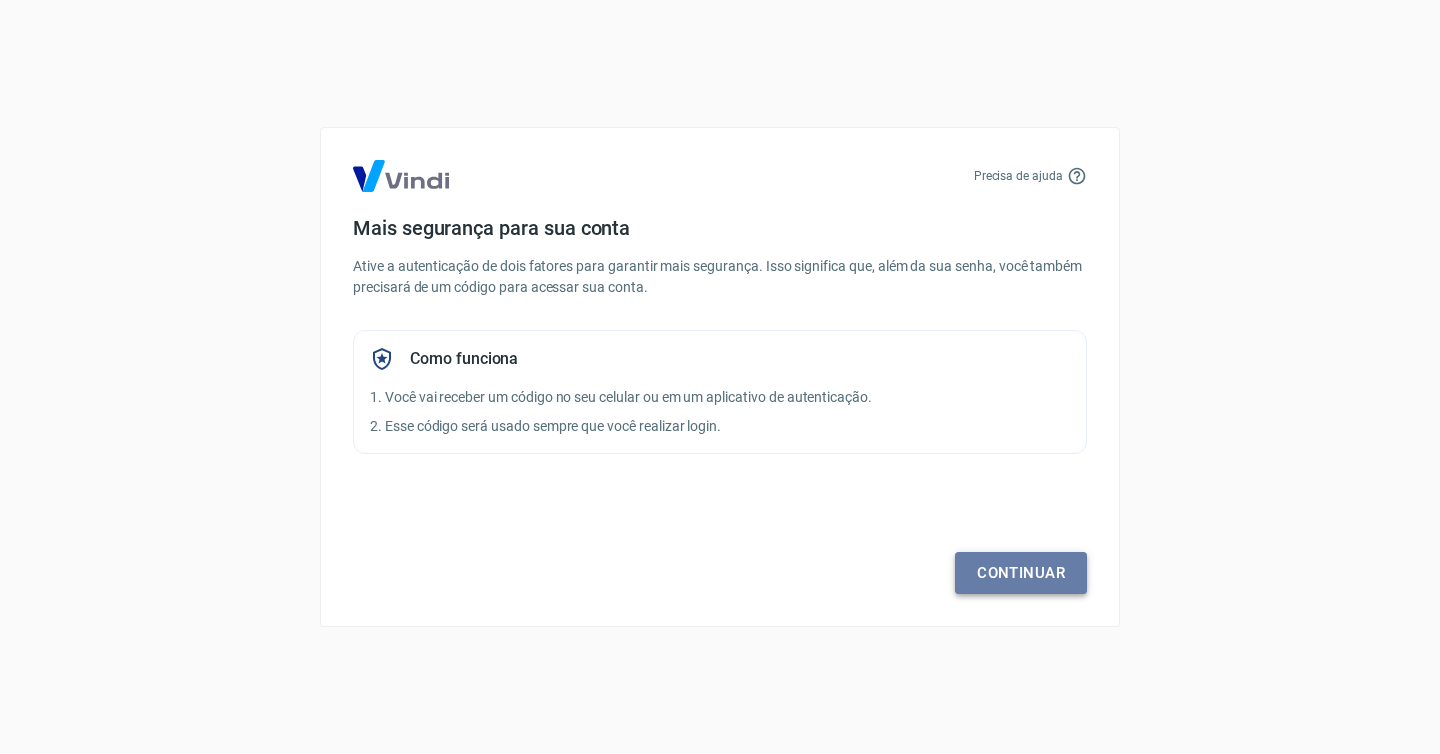 click on "Continuar" at bounding box center (1021, 573) 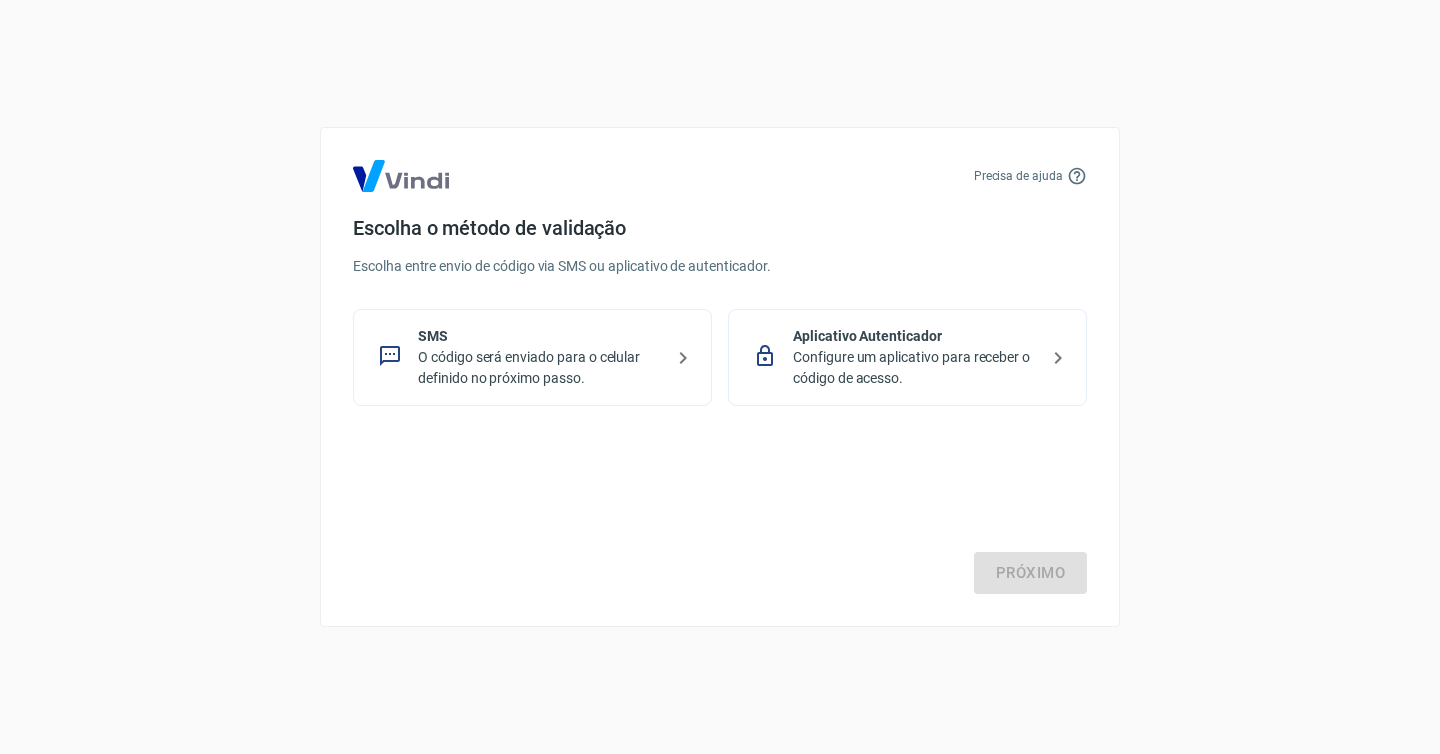 click on "Configure um aplicativo para receber o código de acesso." at bounding box center (915, 368) 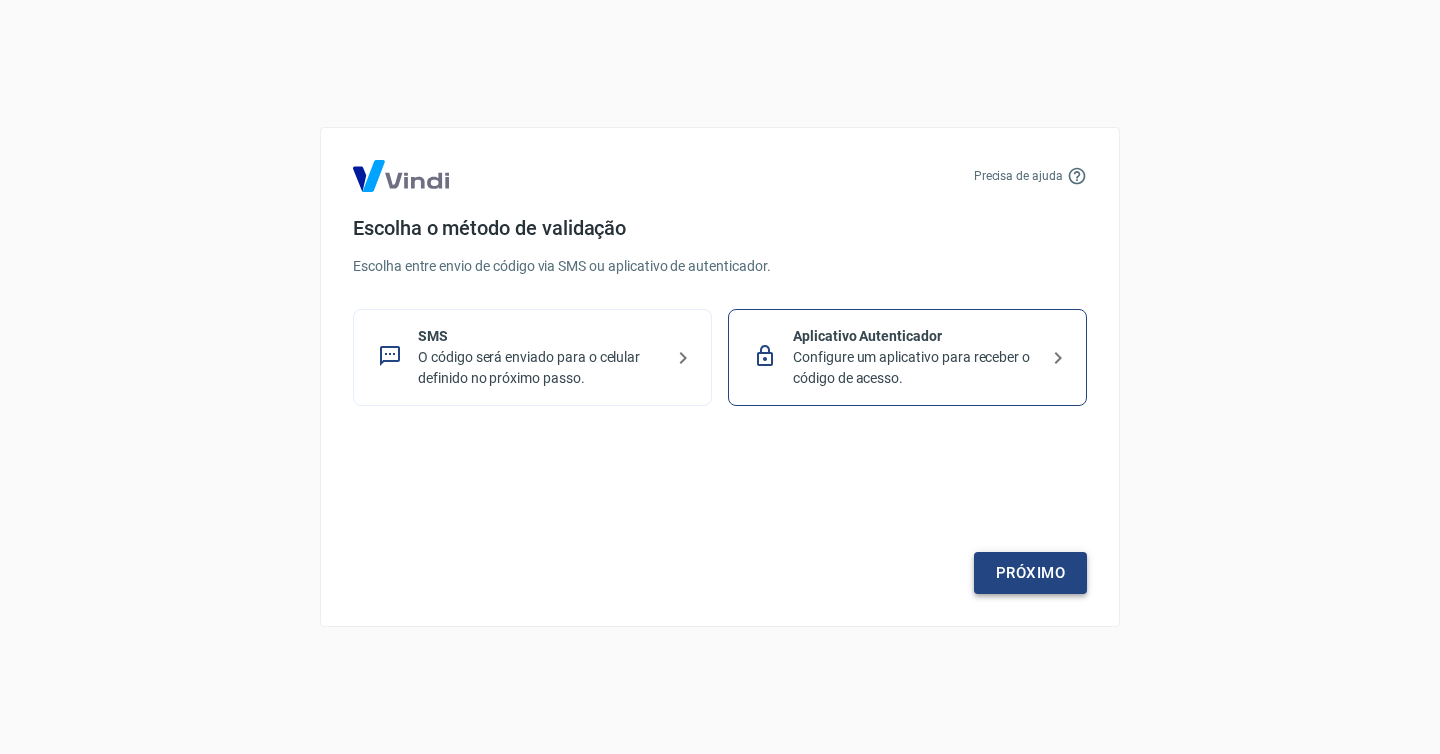 click on "Próximo" at bounding box center (1030, 573) 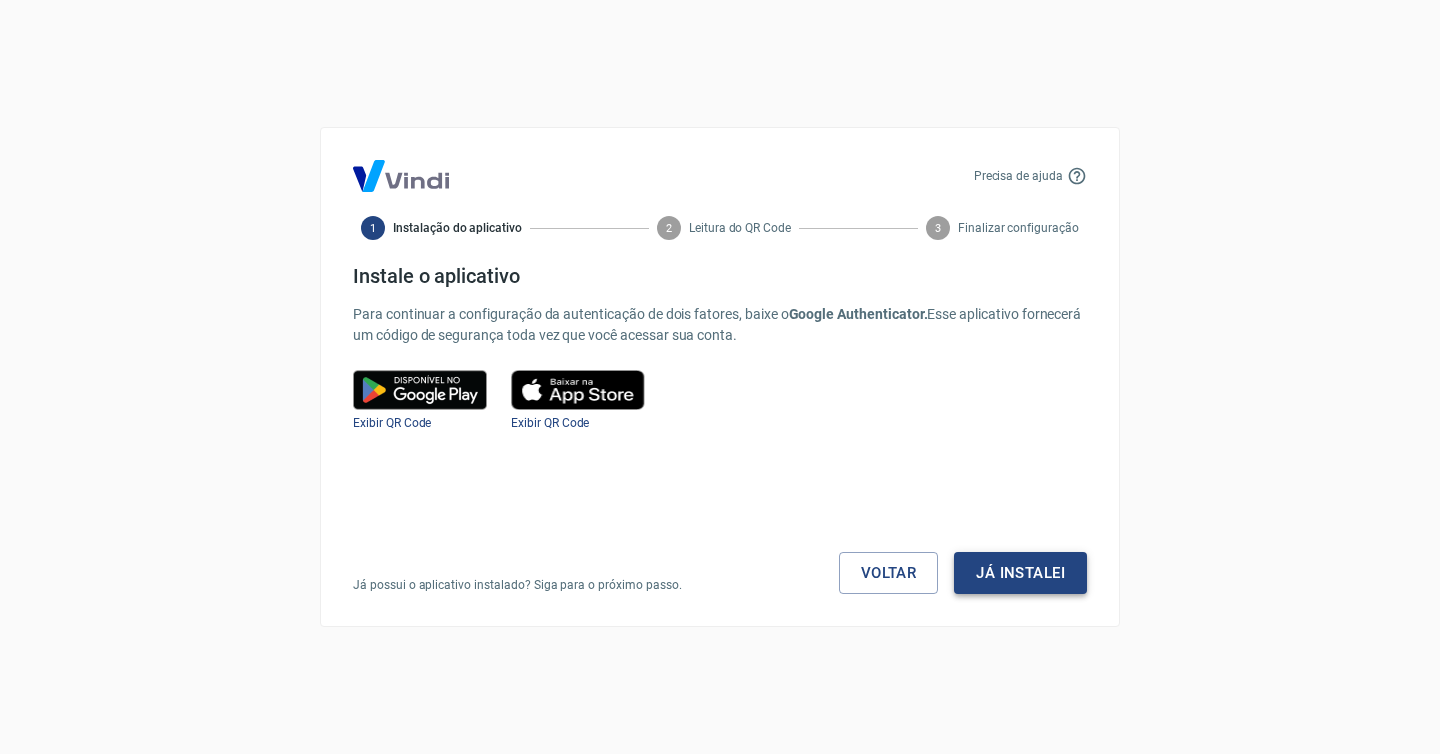 click on "Já instalei" at bounding box center (1020, 573) 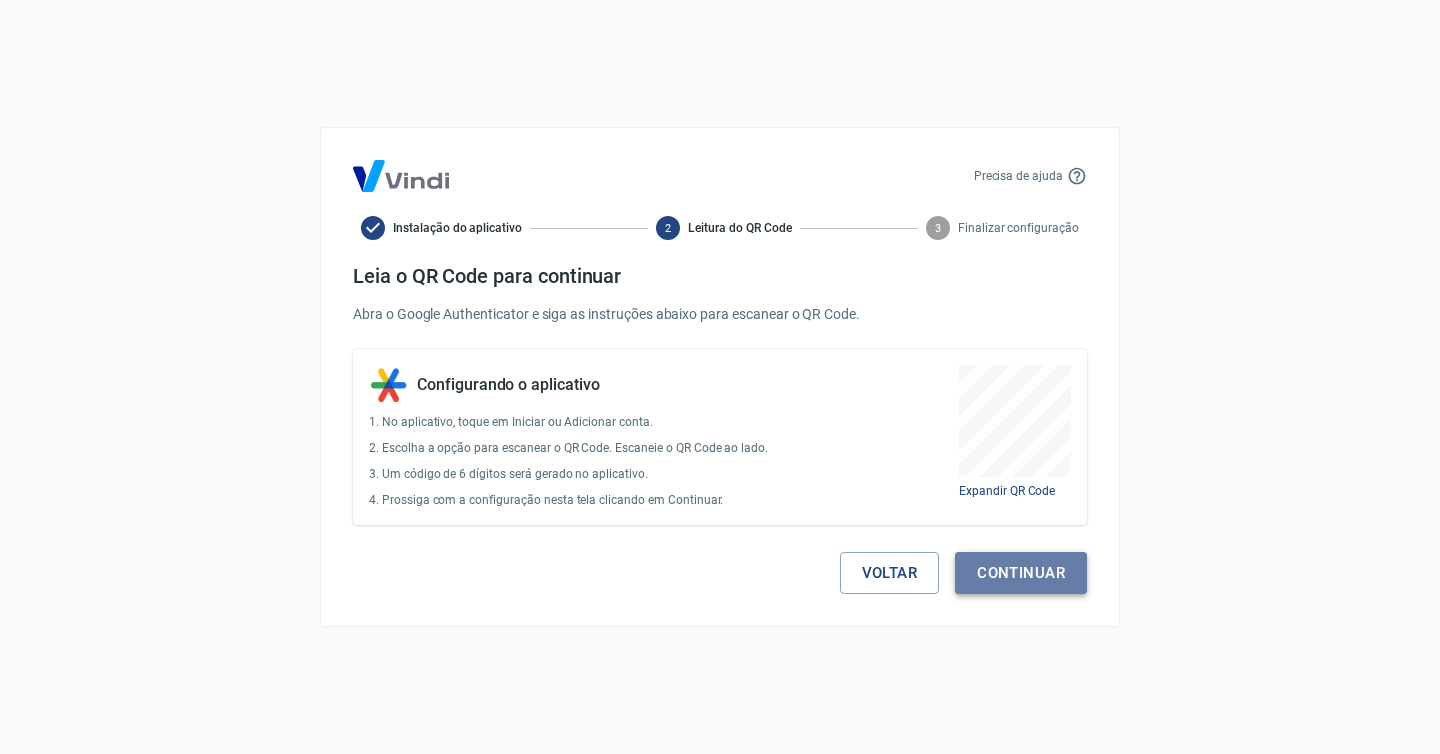 click on "Continuar" at bounding box center (1021, 573) 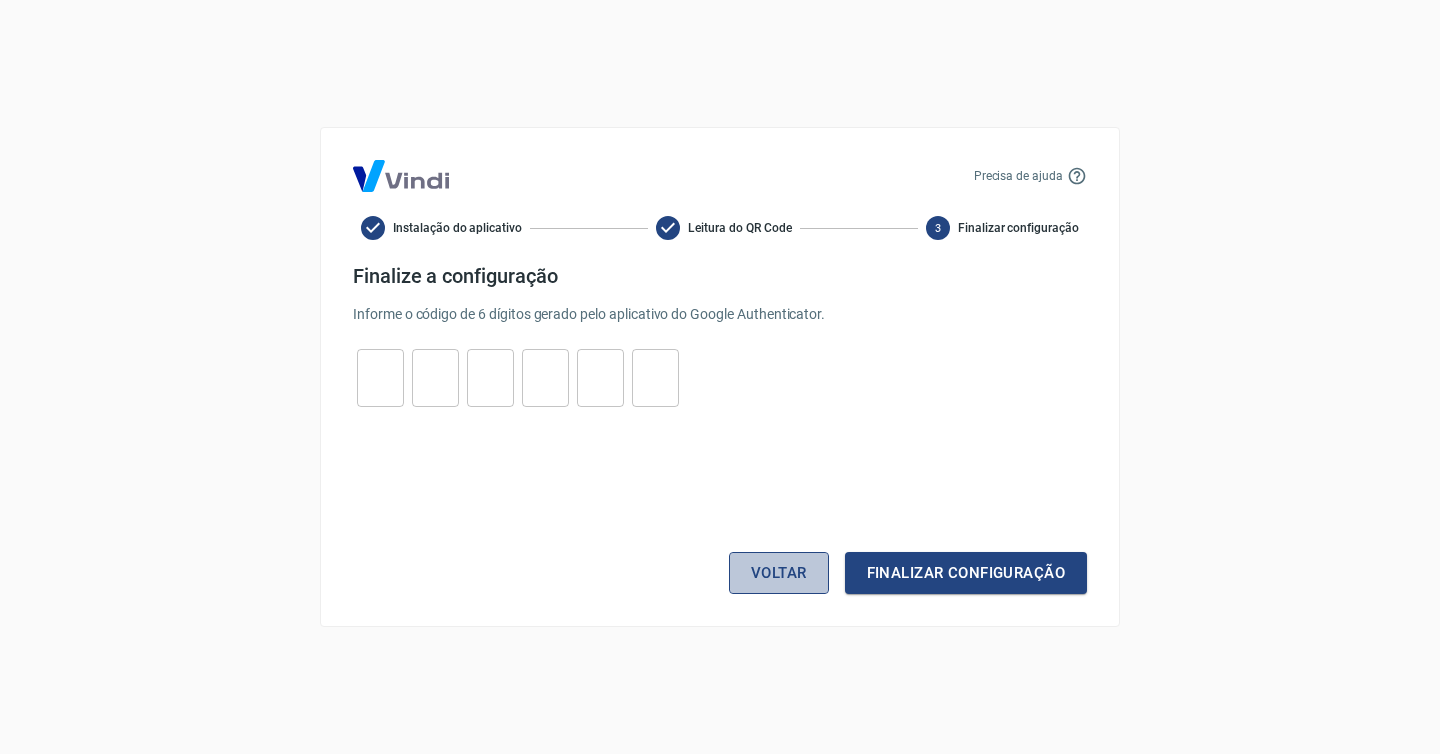 click on "Voltar" at bounding box center [779, 573] 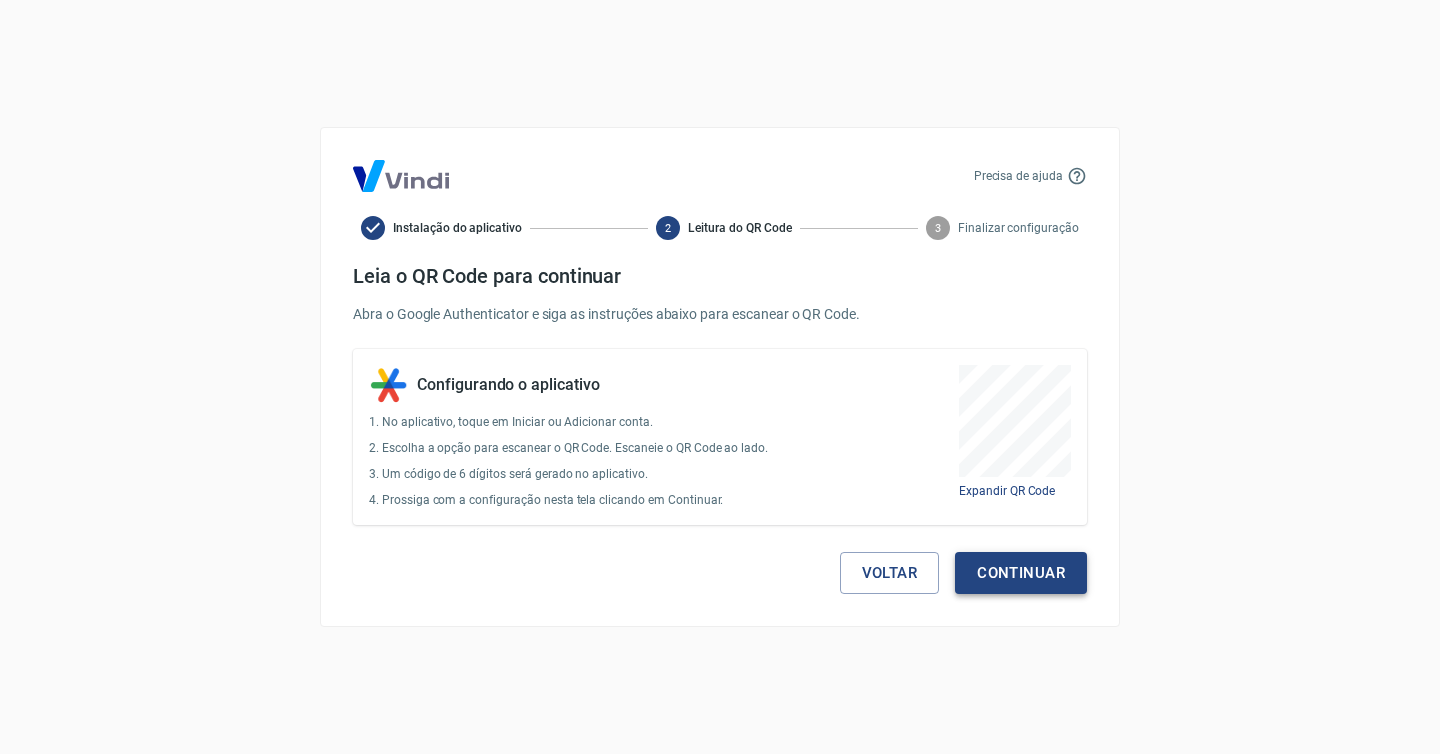click on "Continuar" at bounding box center (1021, 573) 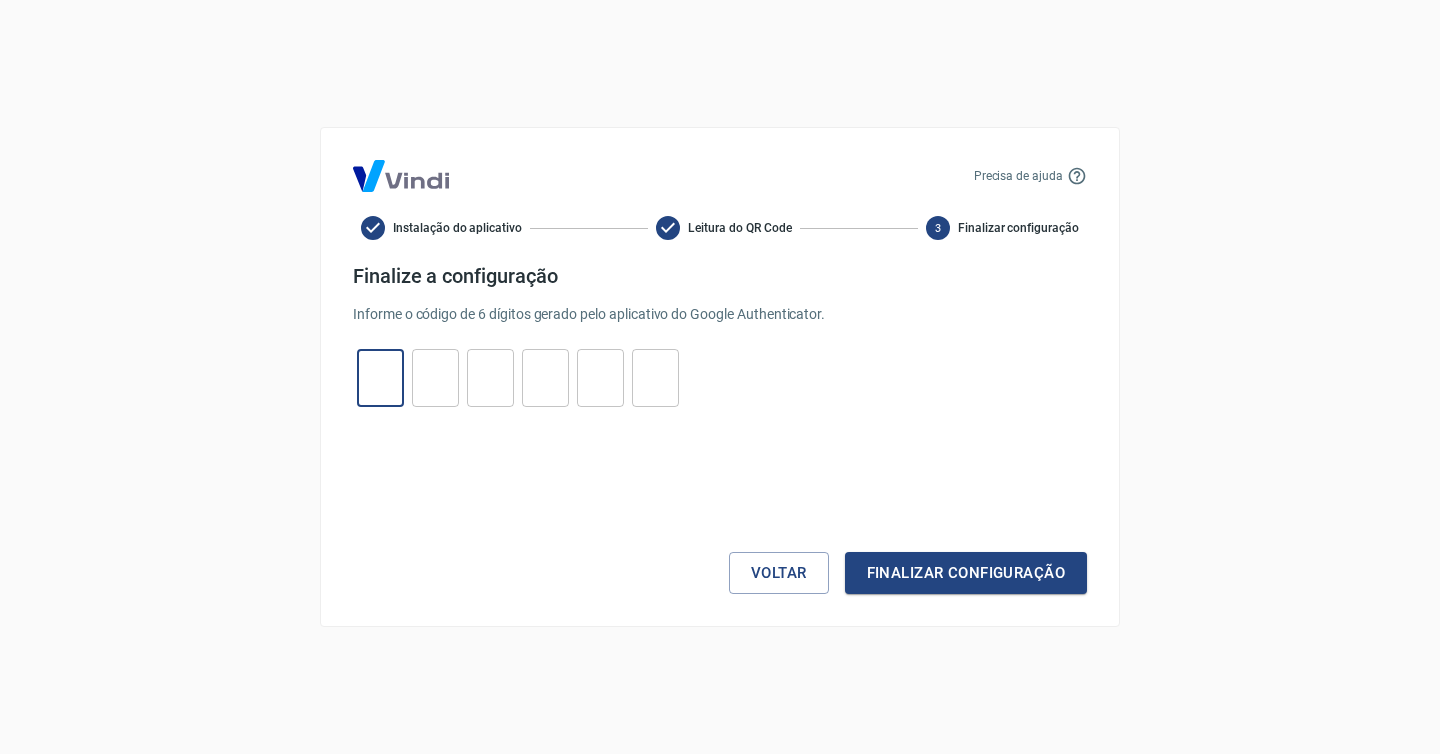 click at bounding box center [380, 378] 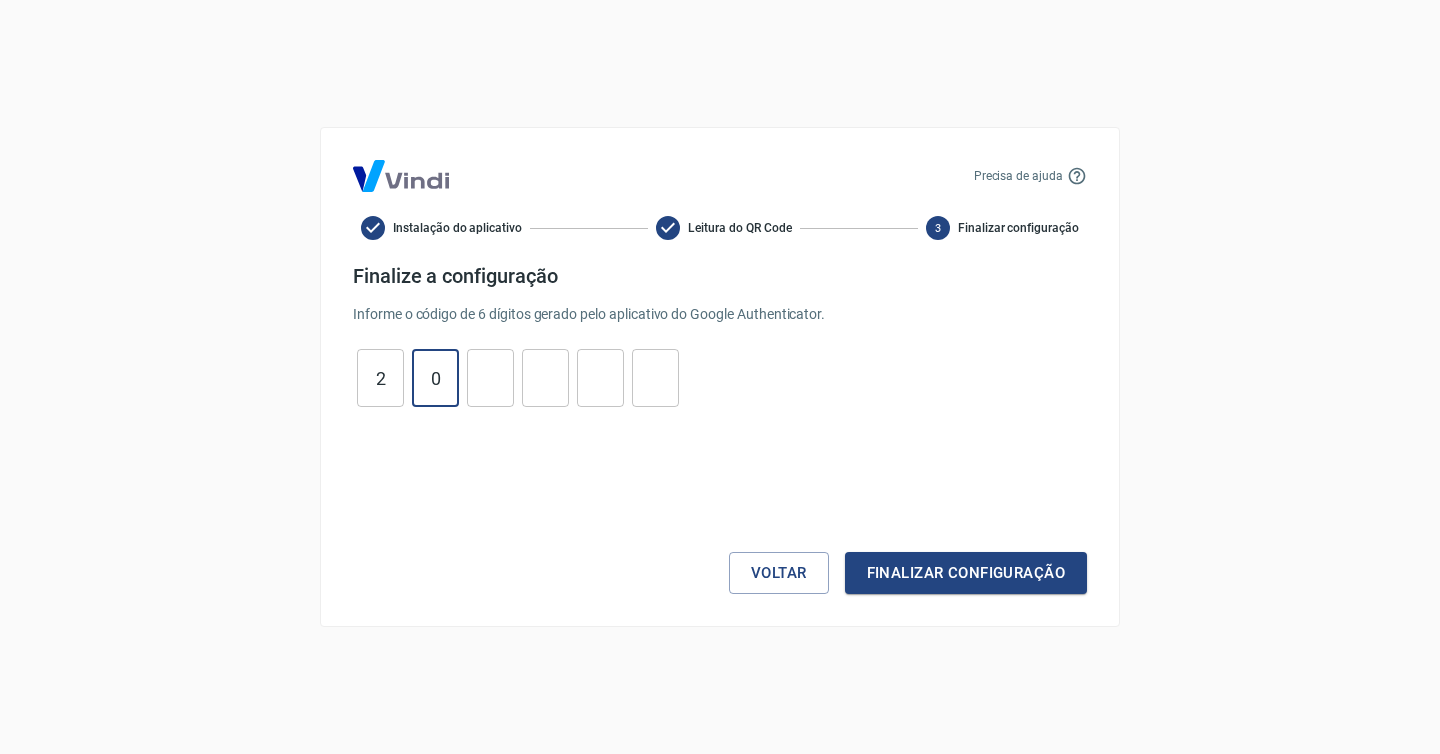 type on "0" 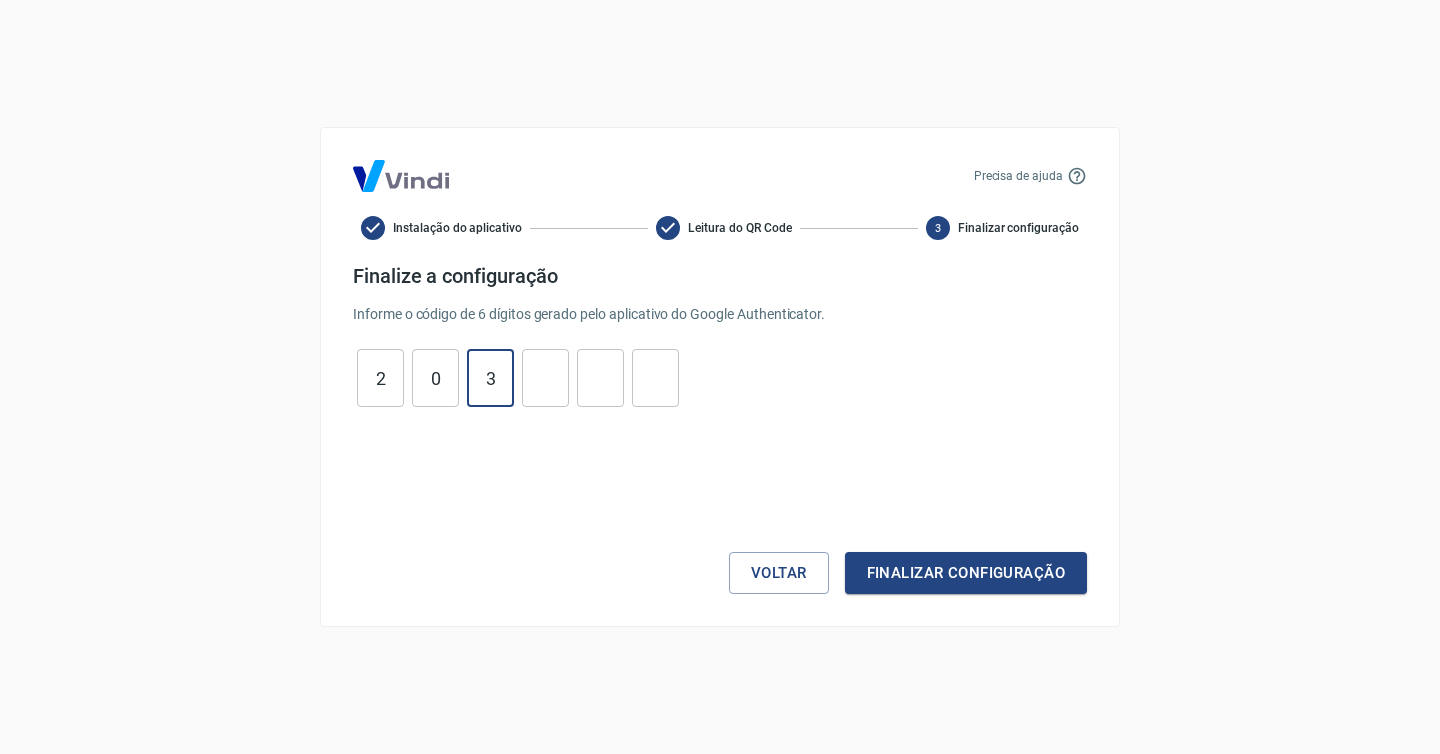 type on "3" 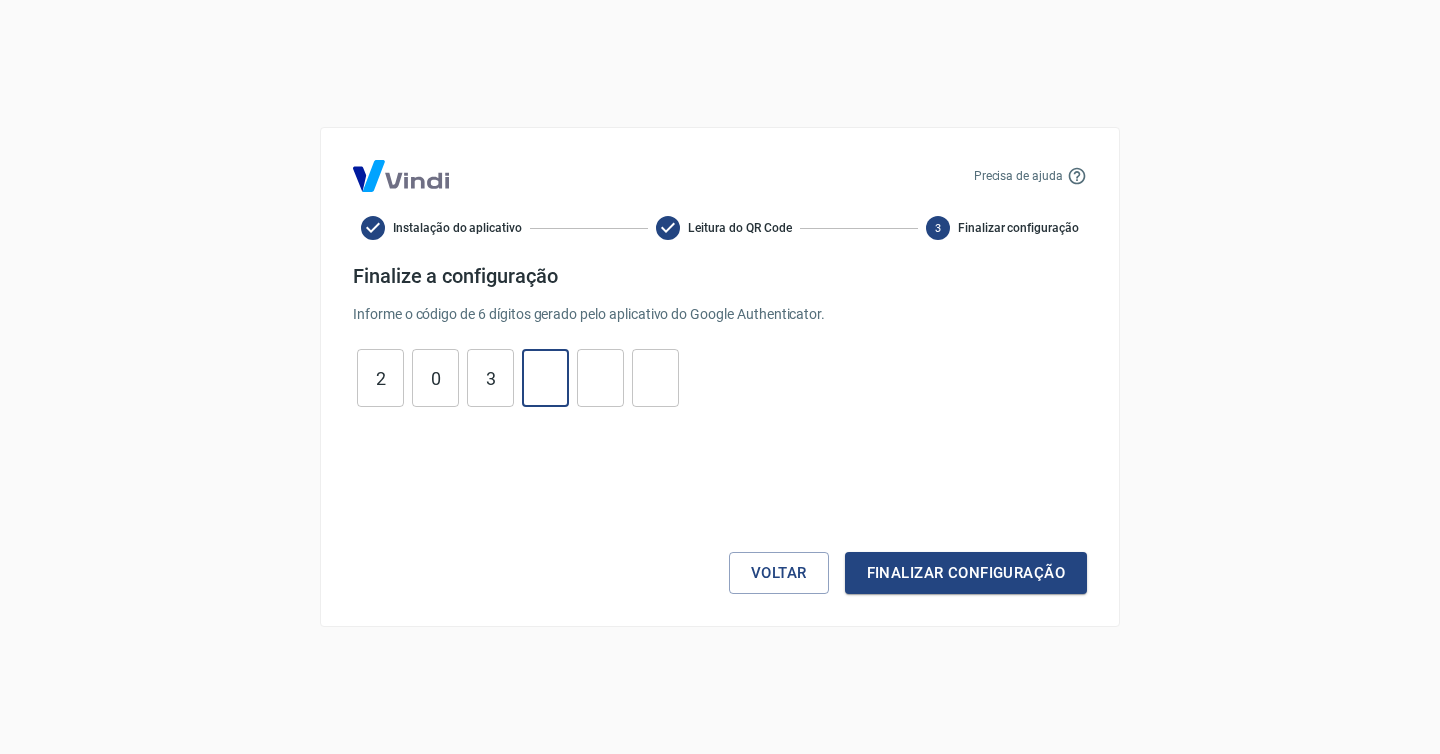 type on "5" 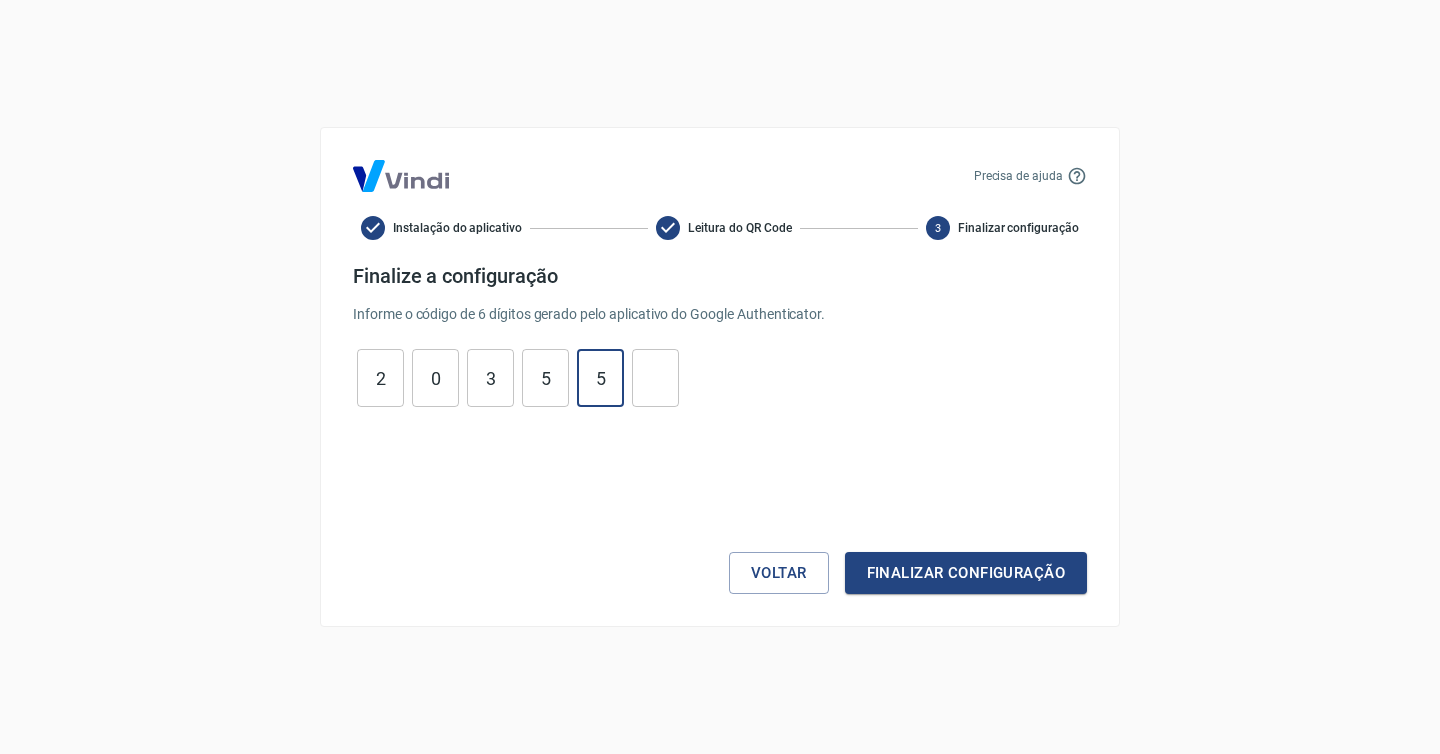 type on "5" 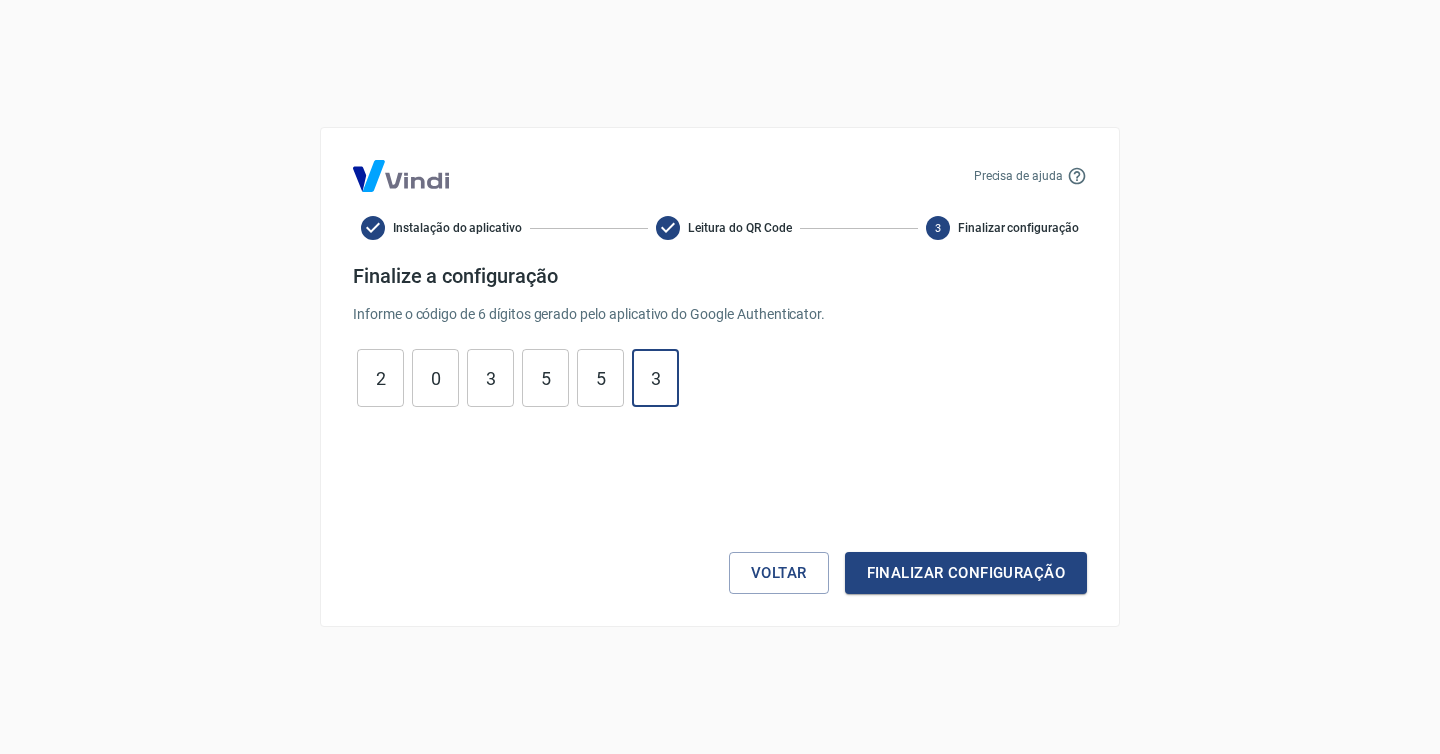 type on "3" 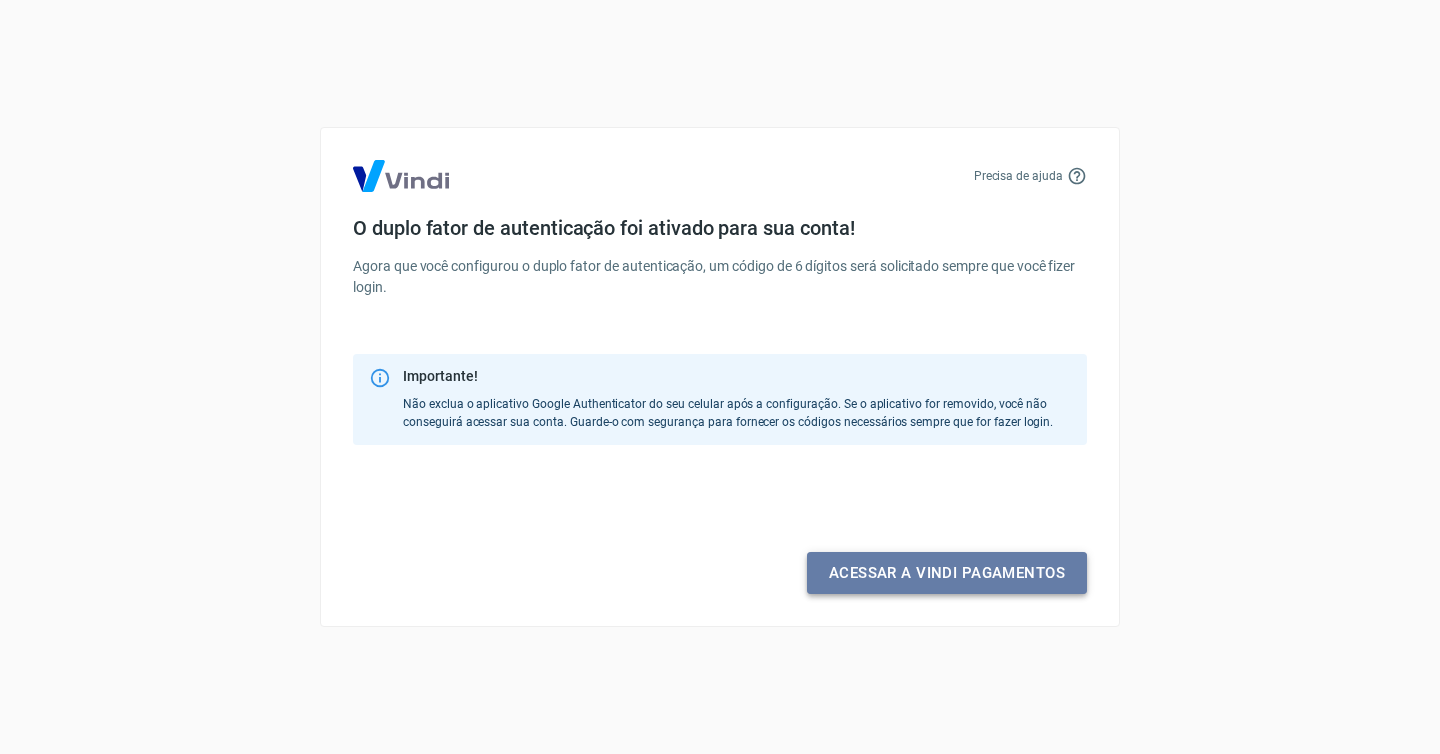 click on "Acessar a Vindi pagamentos" at bounding box center (947, 573) 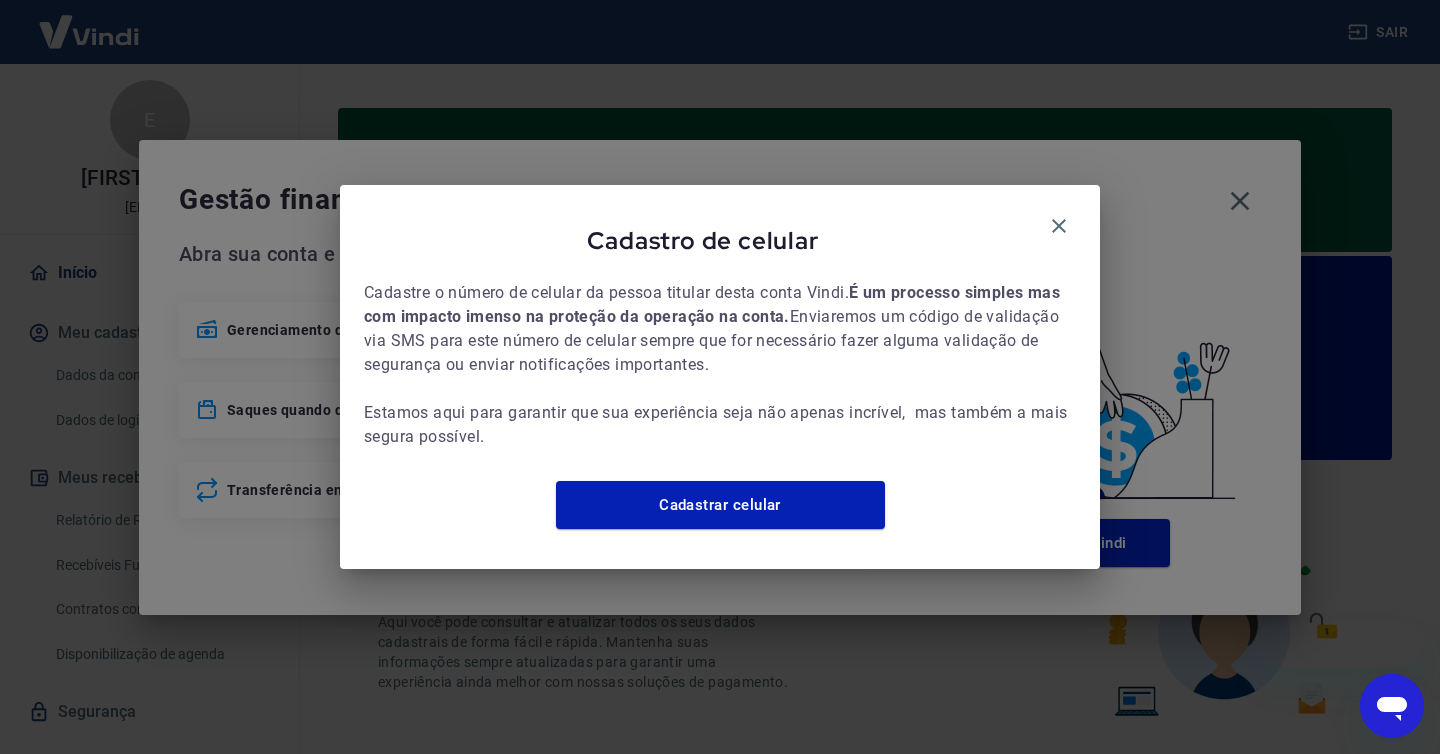 scroll, scrollTop: 0, scrollLeft: 0, axis: both 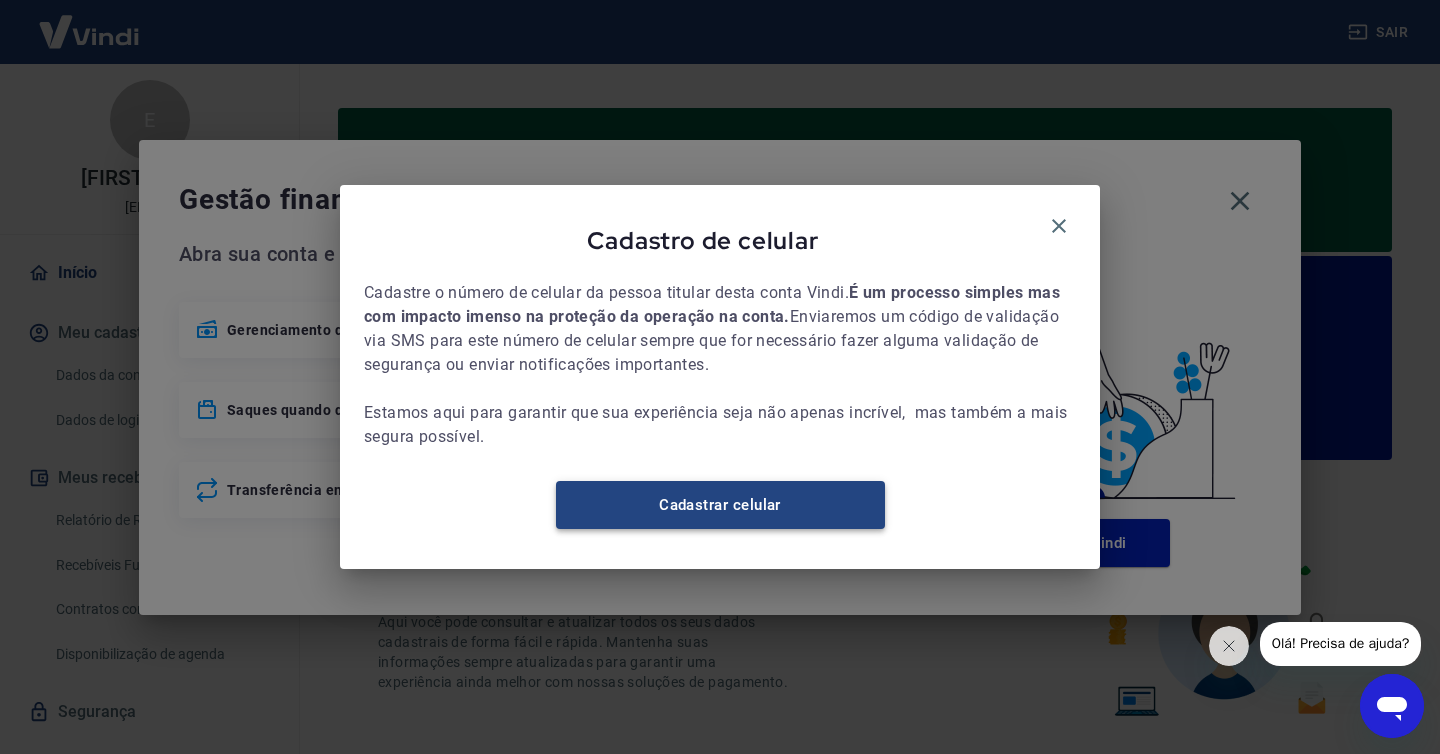 click on "Cadastrar celular" at bounding box center [720, 505] 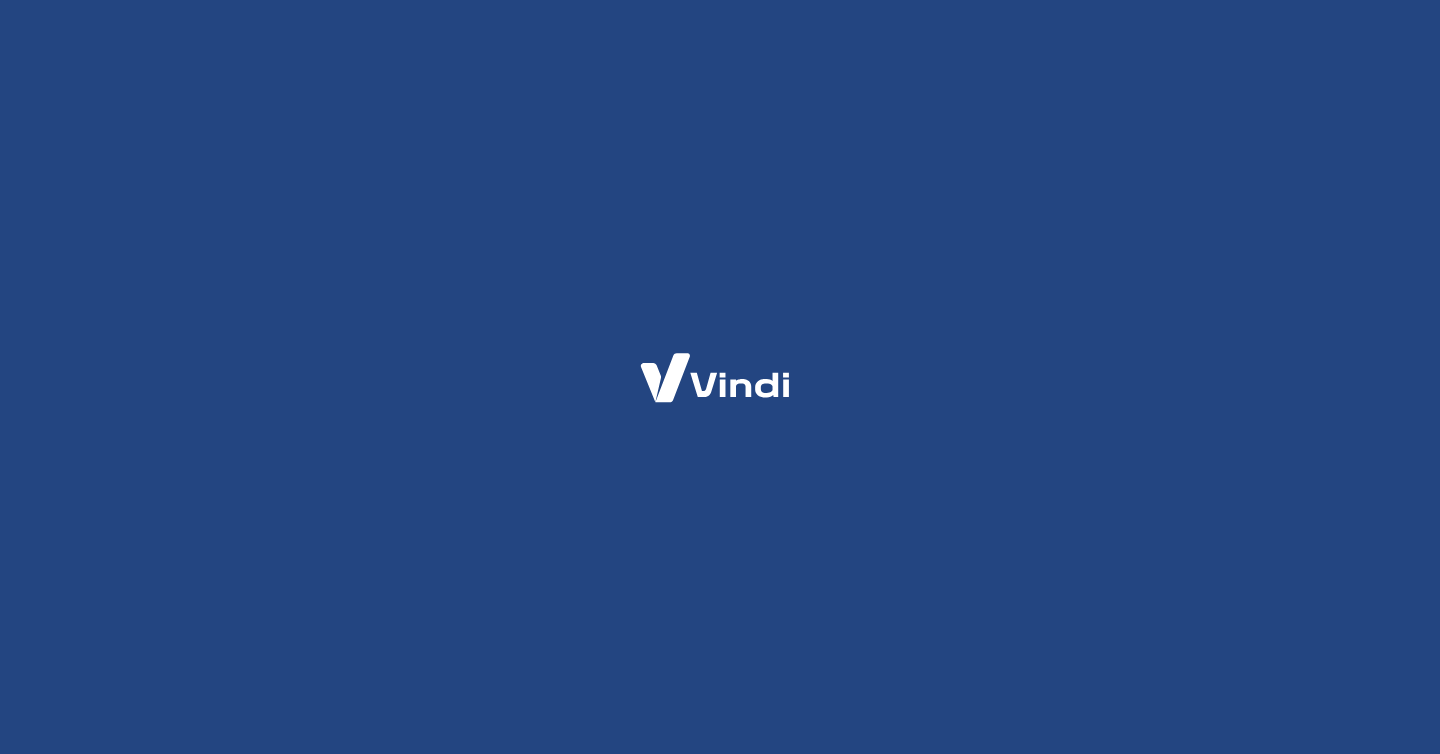 scroll, scrollTop: 0, scrollLeft: 0, axis: both 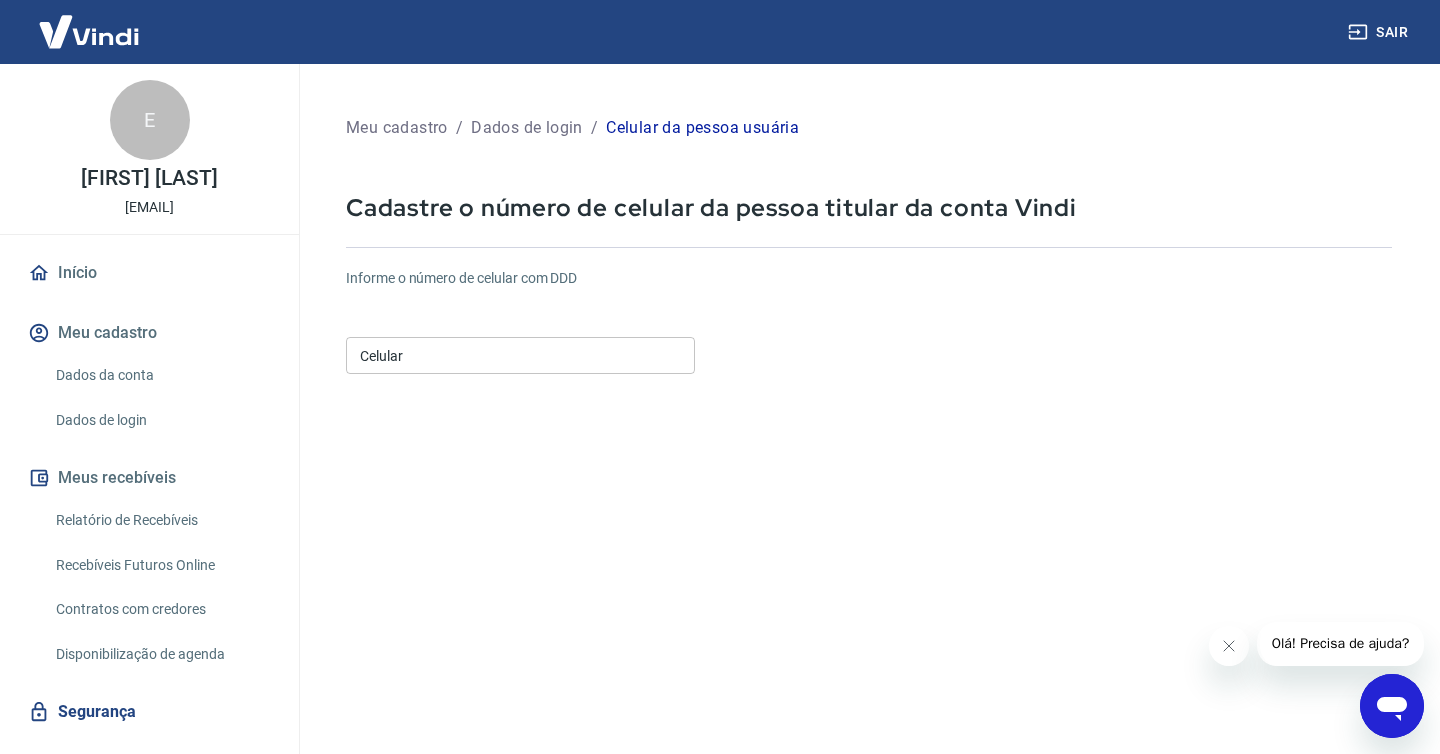click on "Celular" at bounding box center [520, 355] 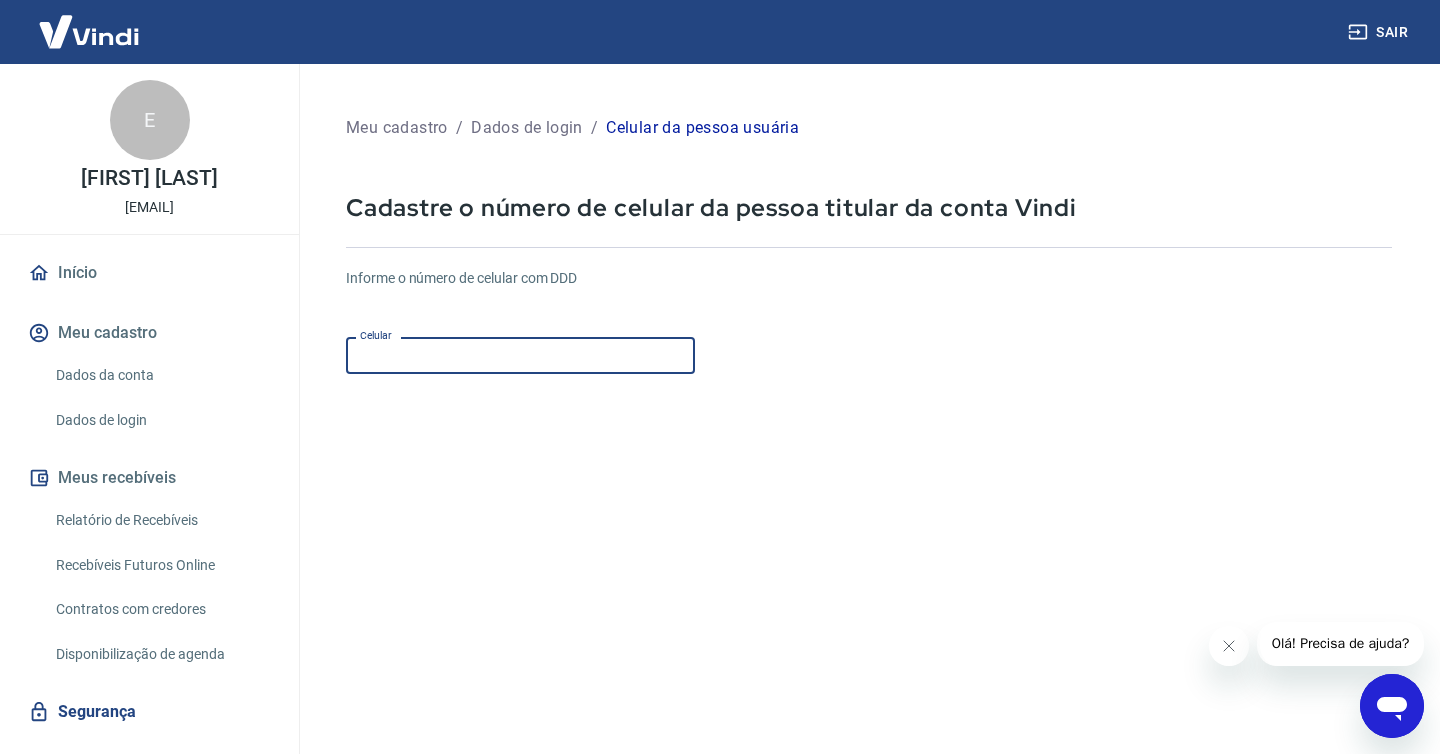 type on "([AREA]) [PHONE]" 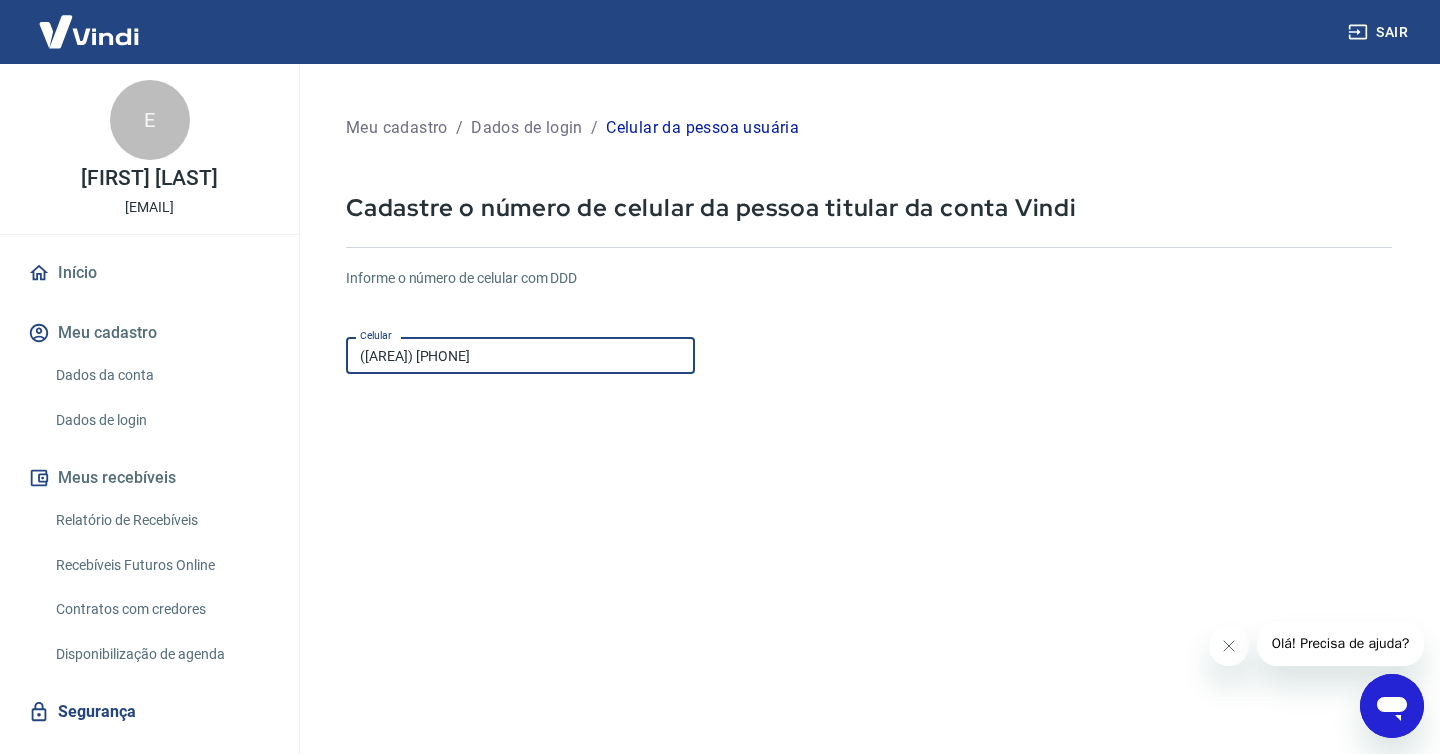 scroll, scrollTop: 193, scrollLeft: 0, axis: vertical 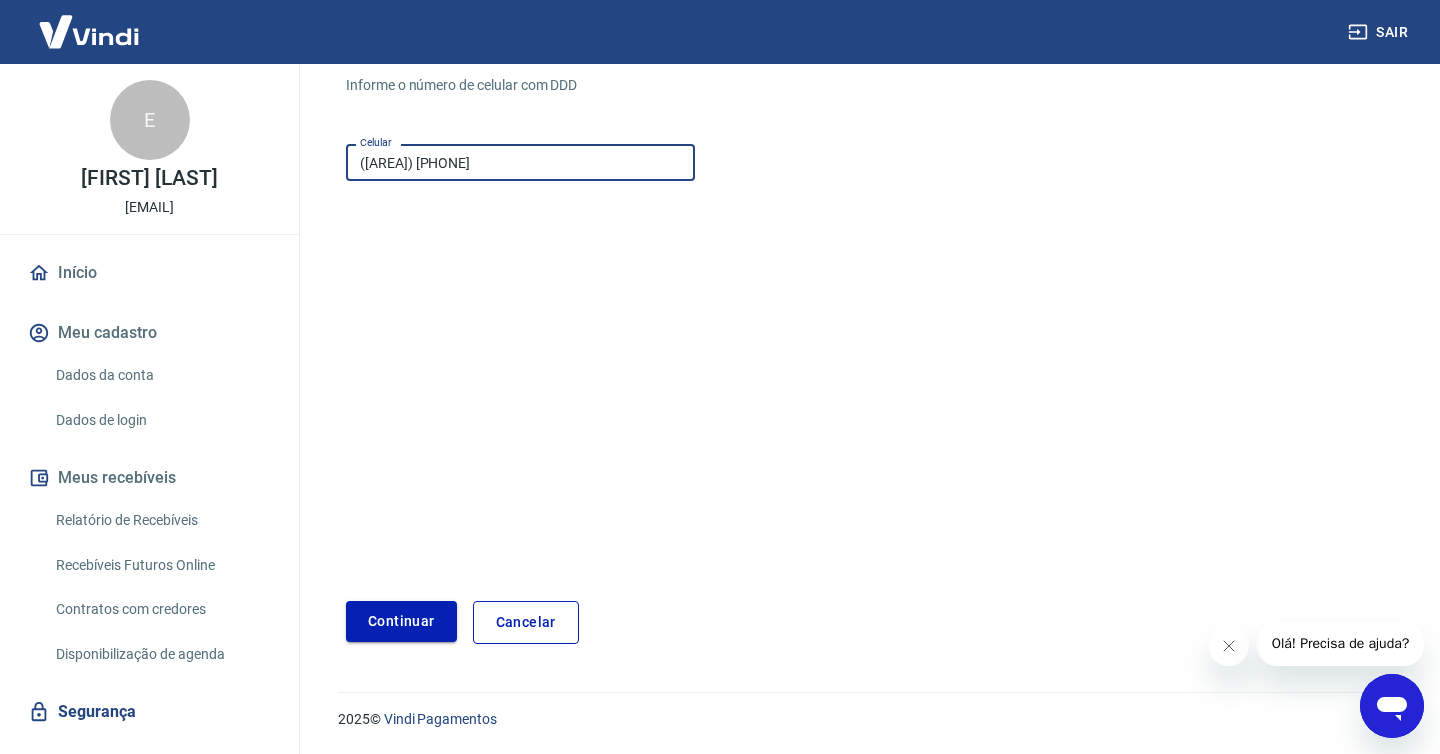 click on "Continuar" at bounding box center [401, 621] 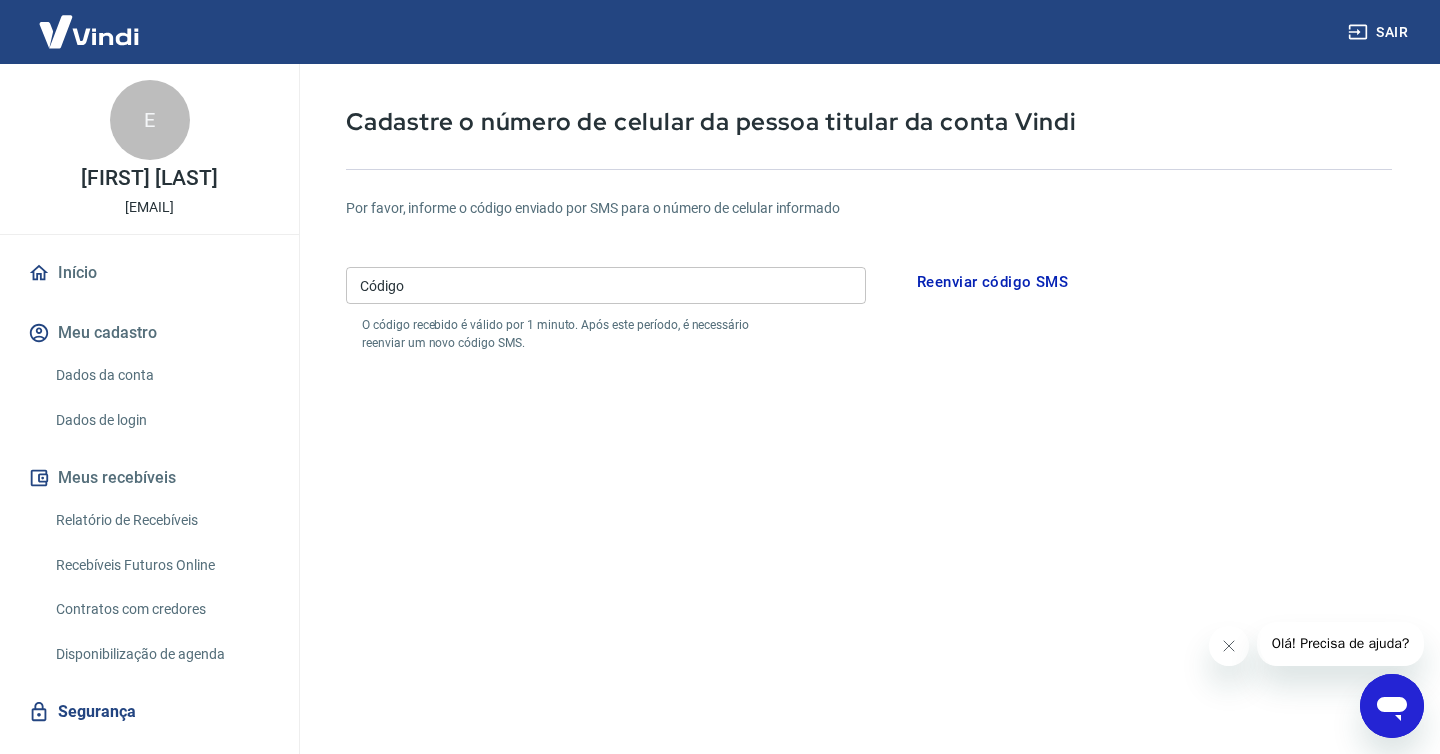 scroll, scrollTop: 64, scrollLeft: 0, axis: vertical 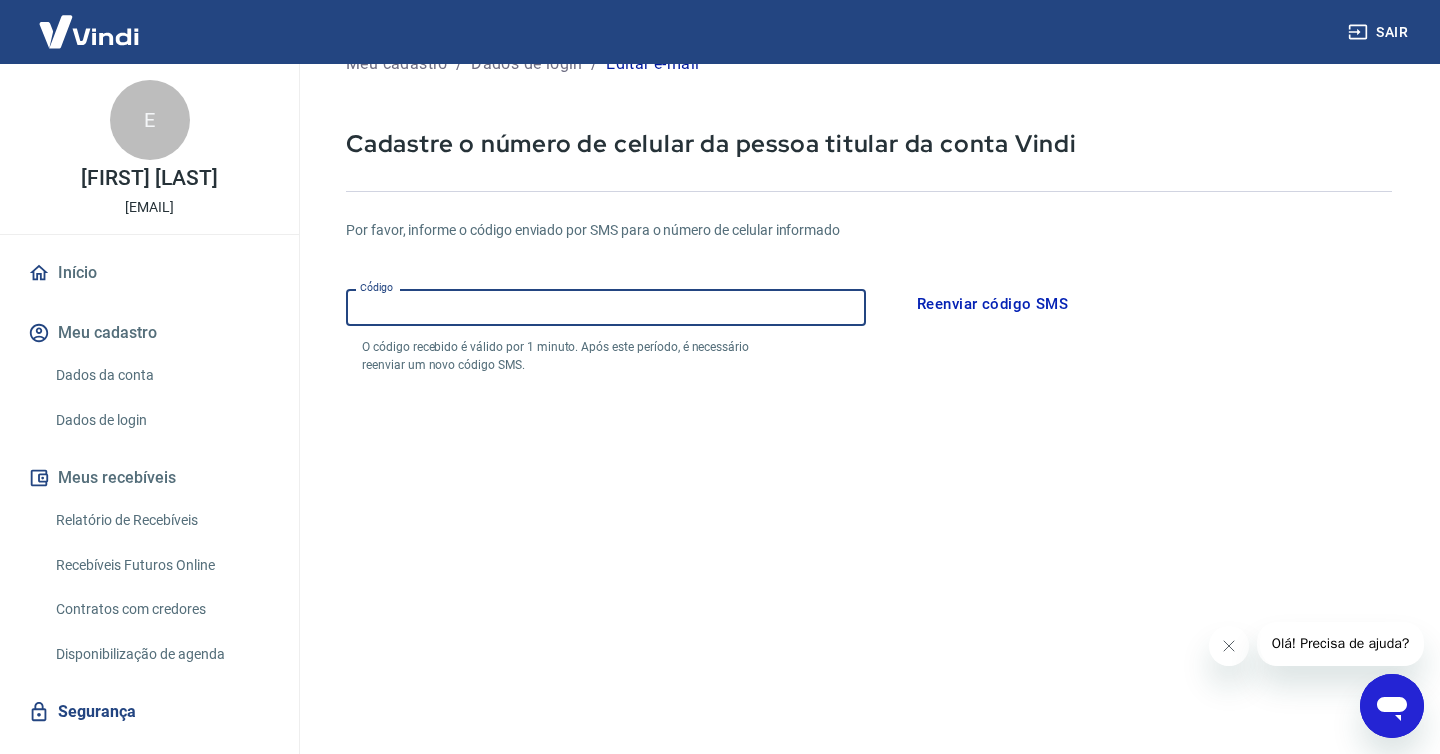 click on "Código" at bounding box center [606, 307] 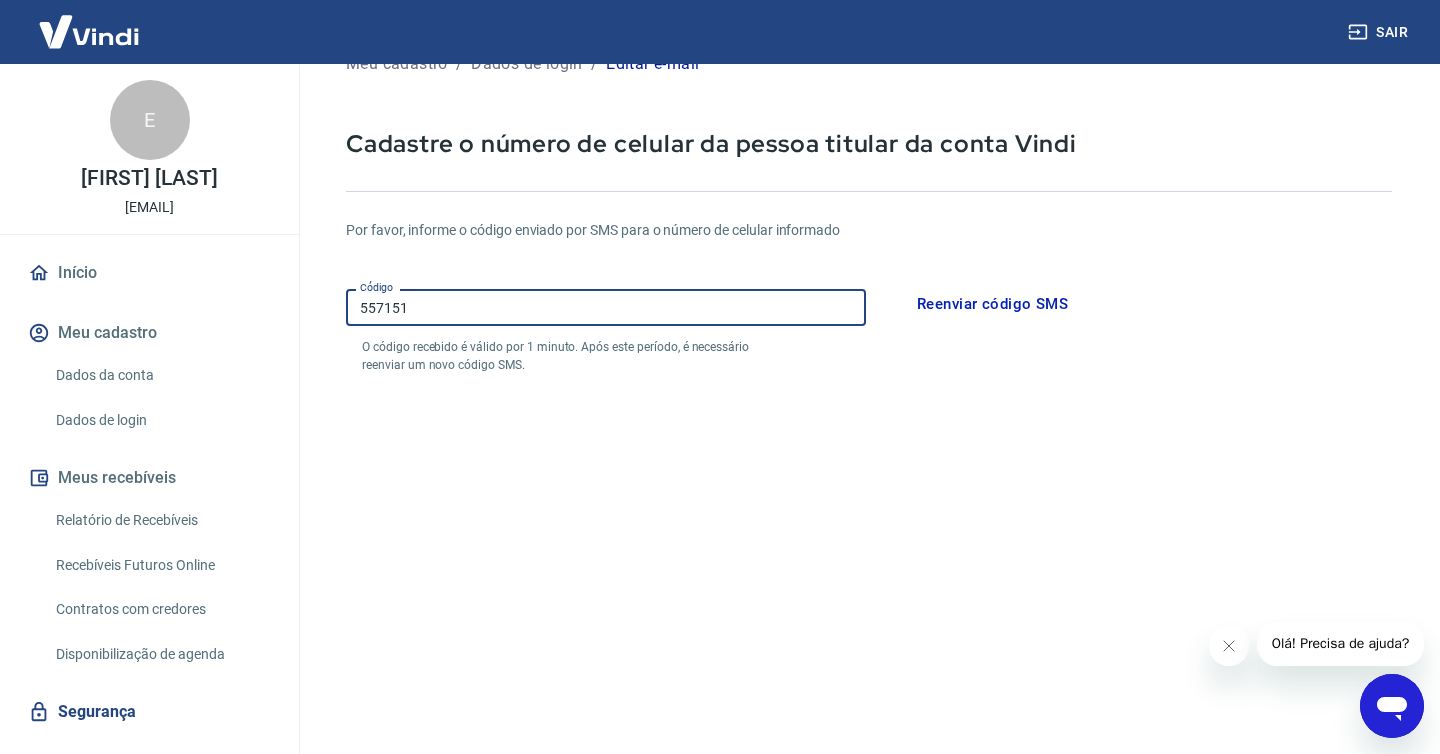 type on "557151" 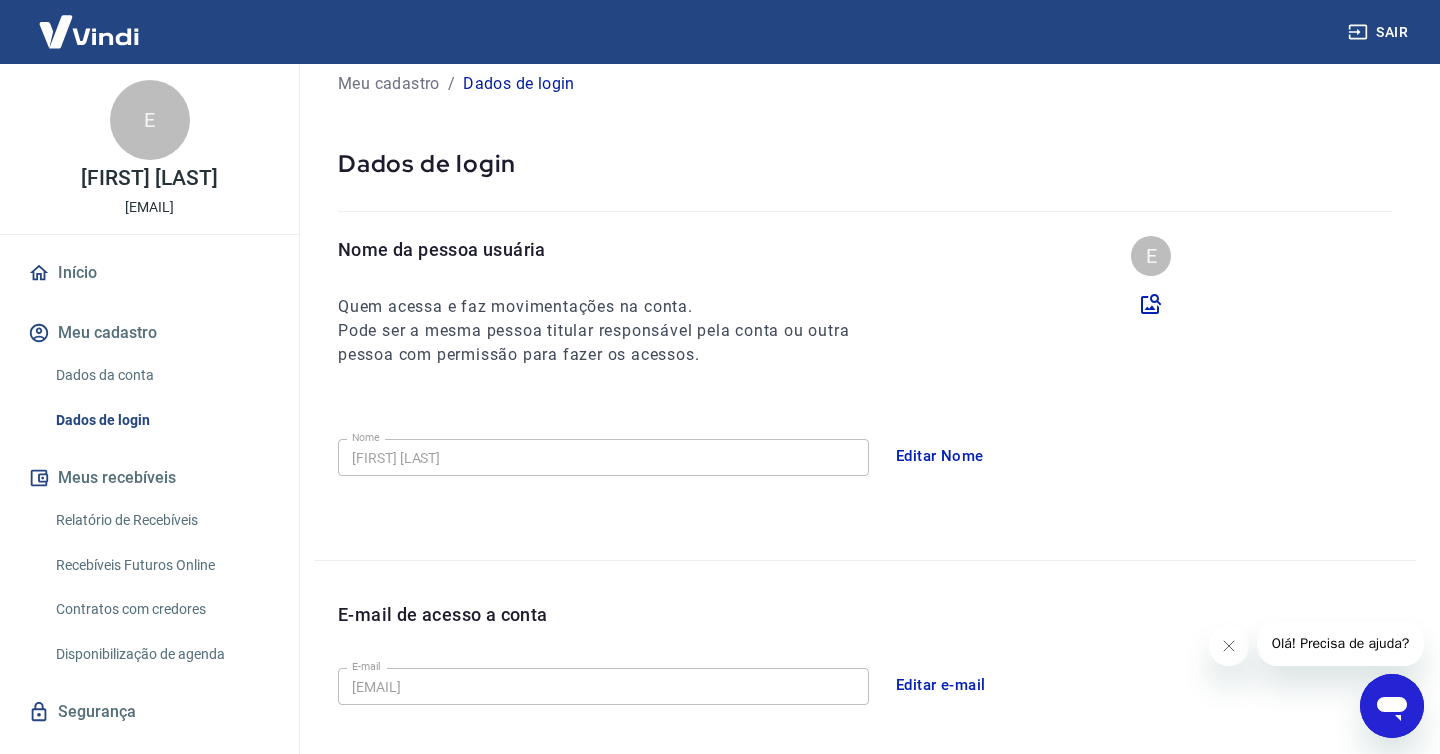 scroll, scrollTop: 0, scrollLeft: 0, axis: both 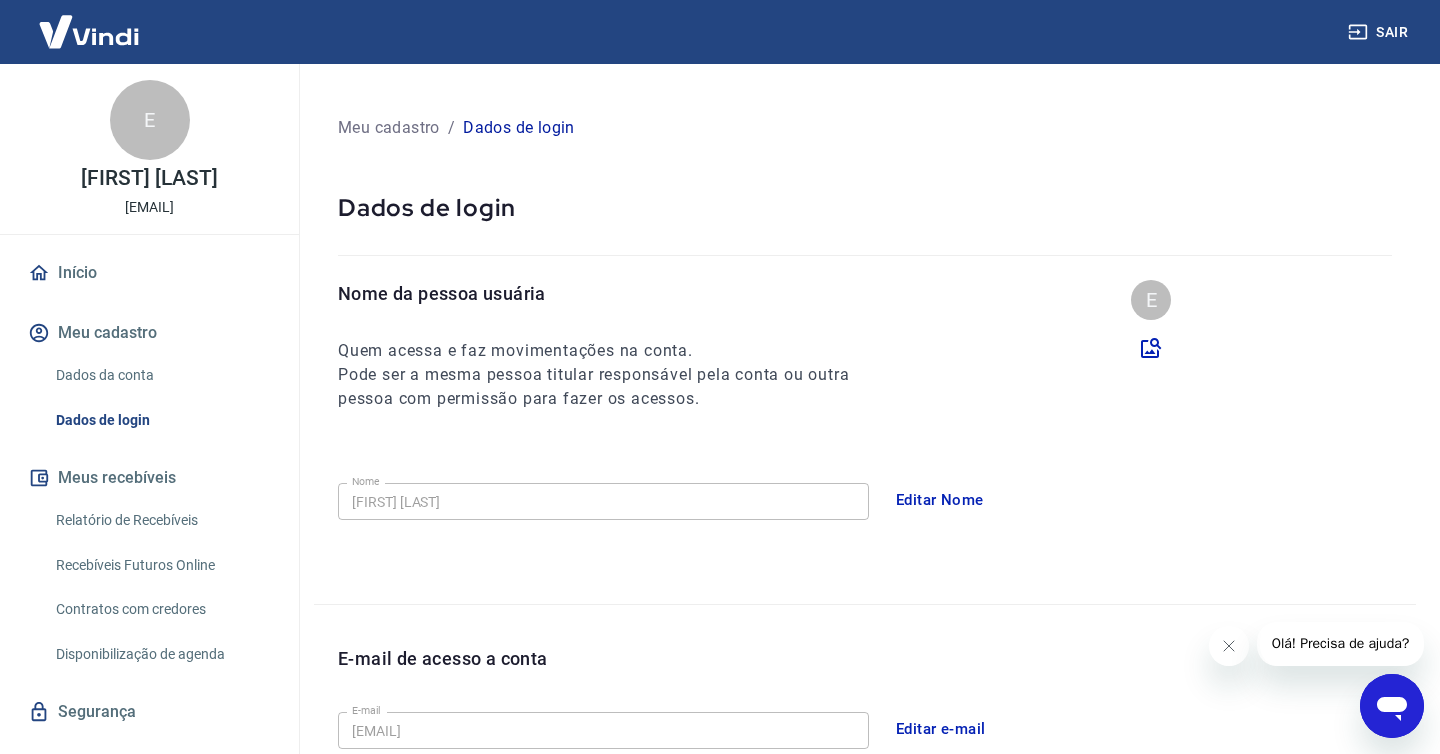 click on "Dados da conta" at bounding box center [161, 375] 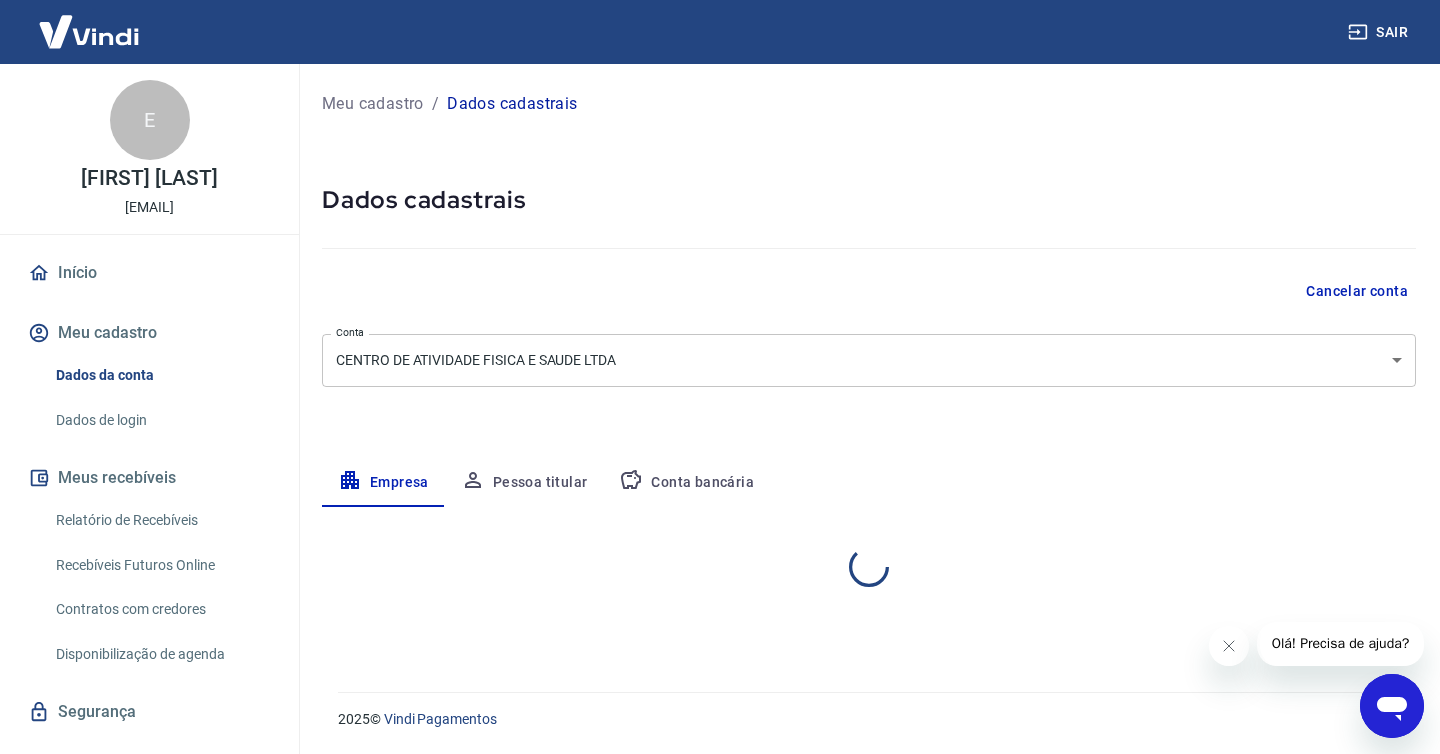 select on "SP" 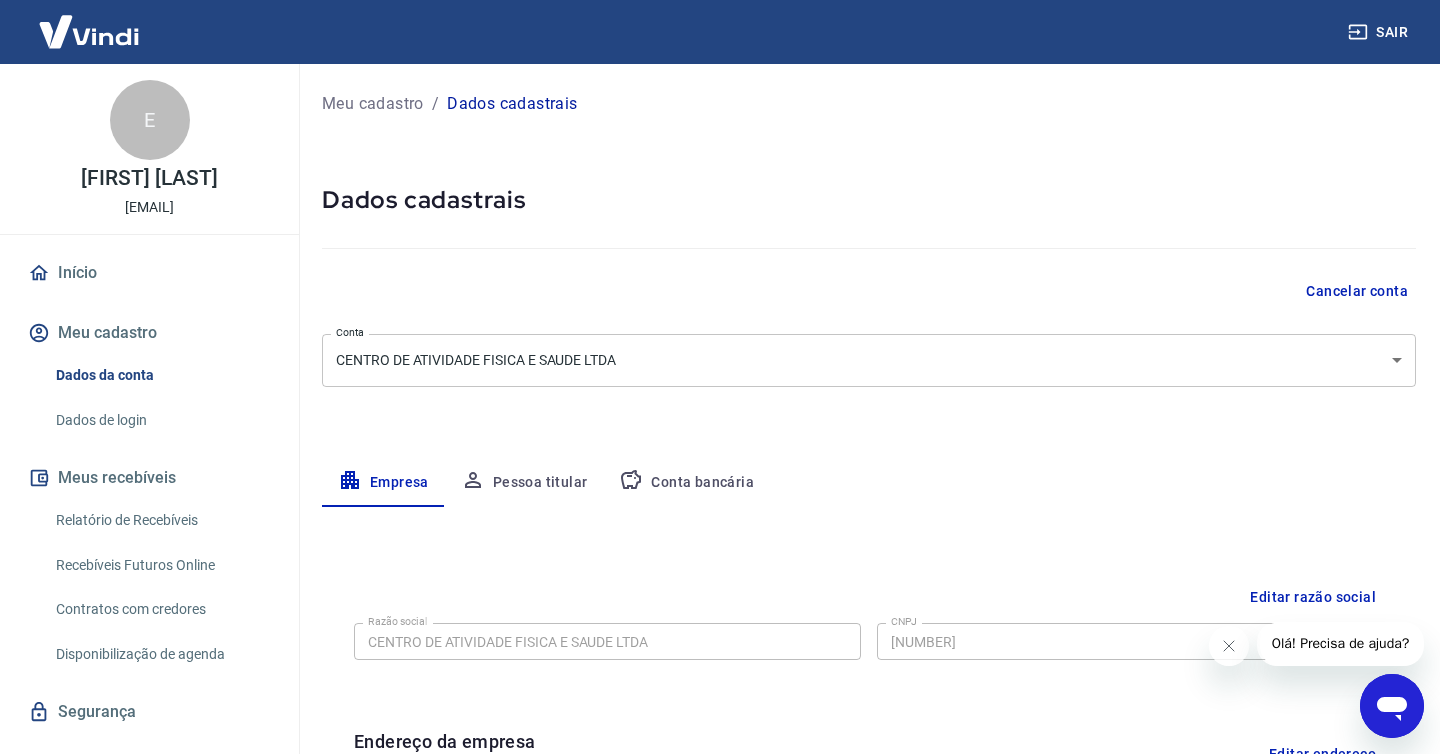 click on "Início" at bounding box center [149, 273] 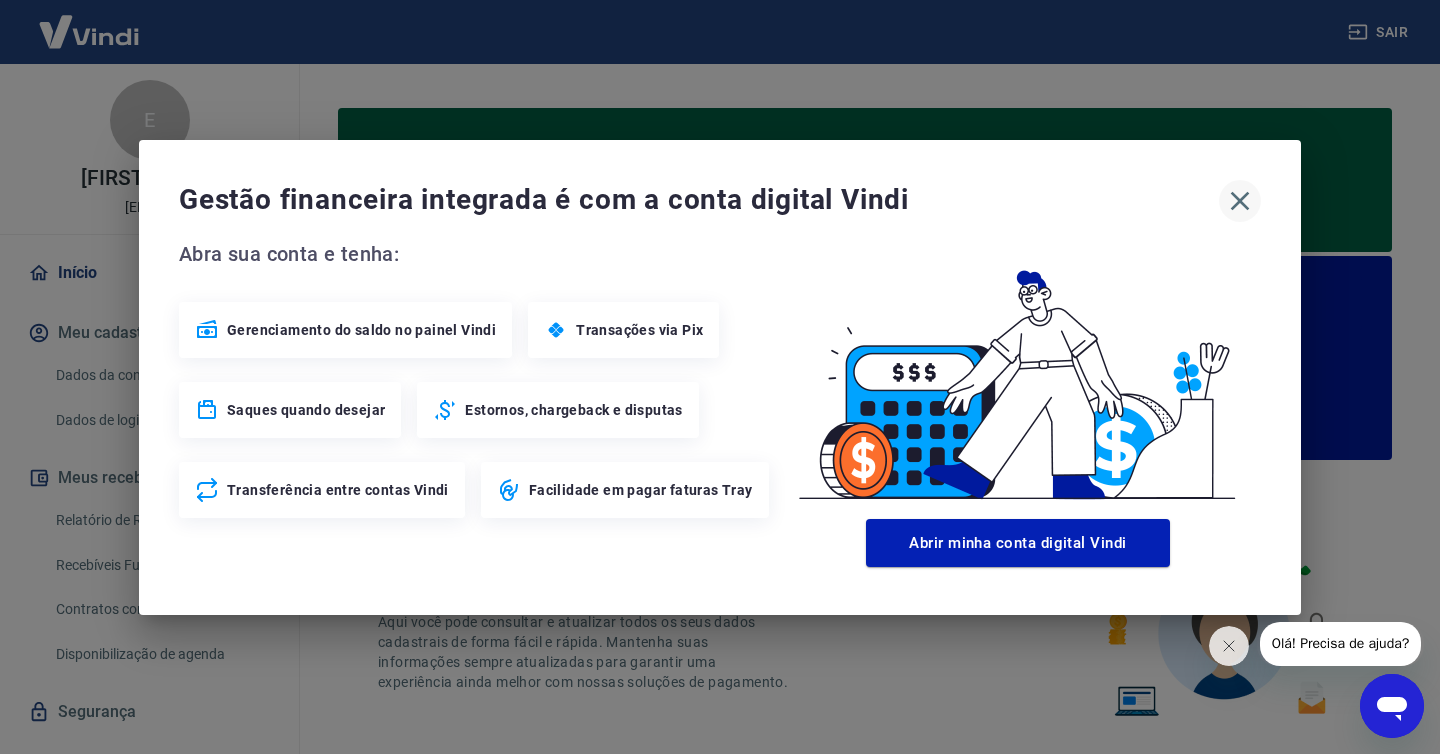 click 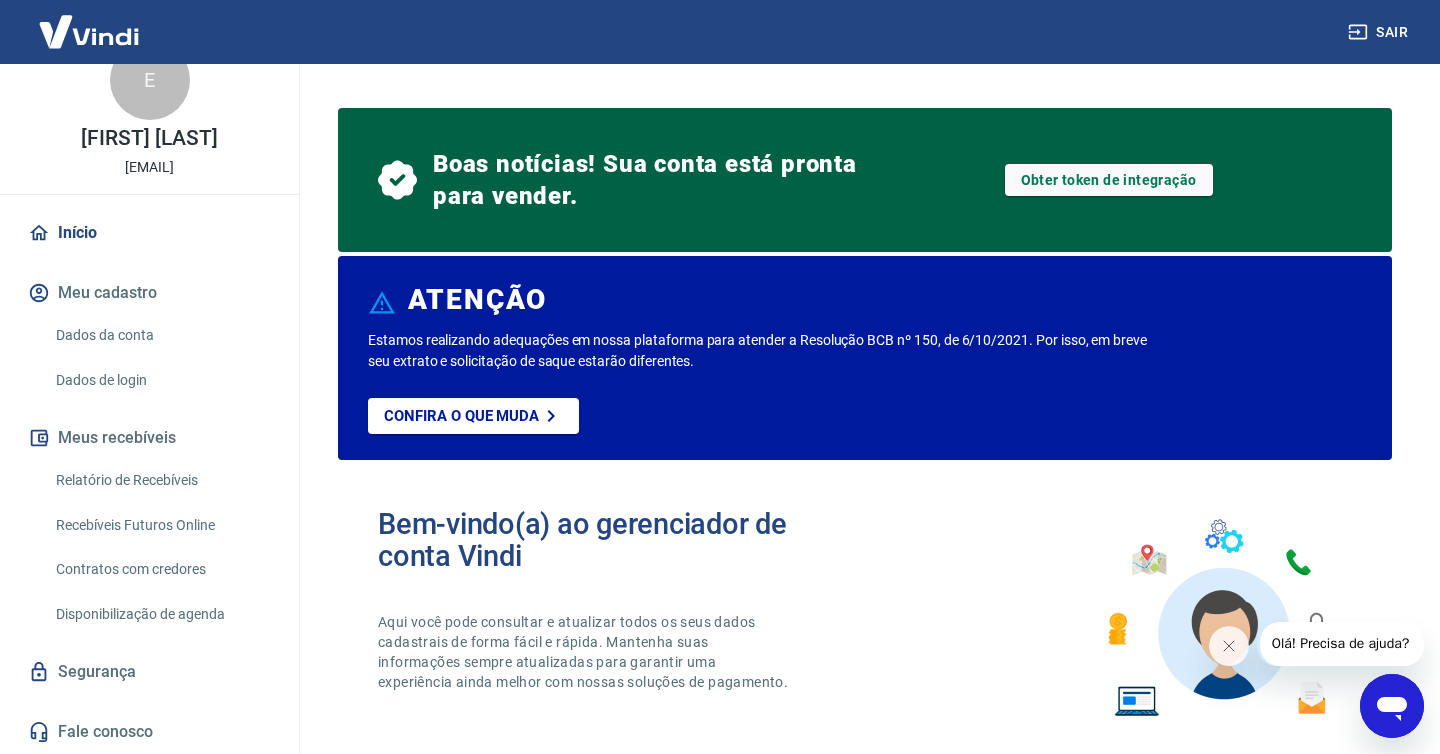 scroll, scrollTop: 0, scrollLeft: 0, axis: both 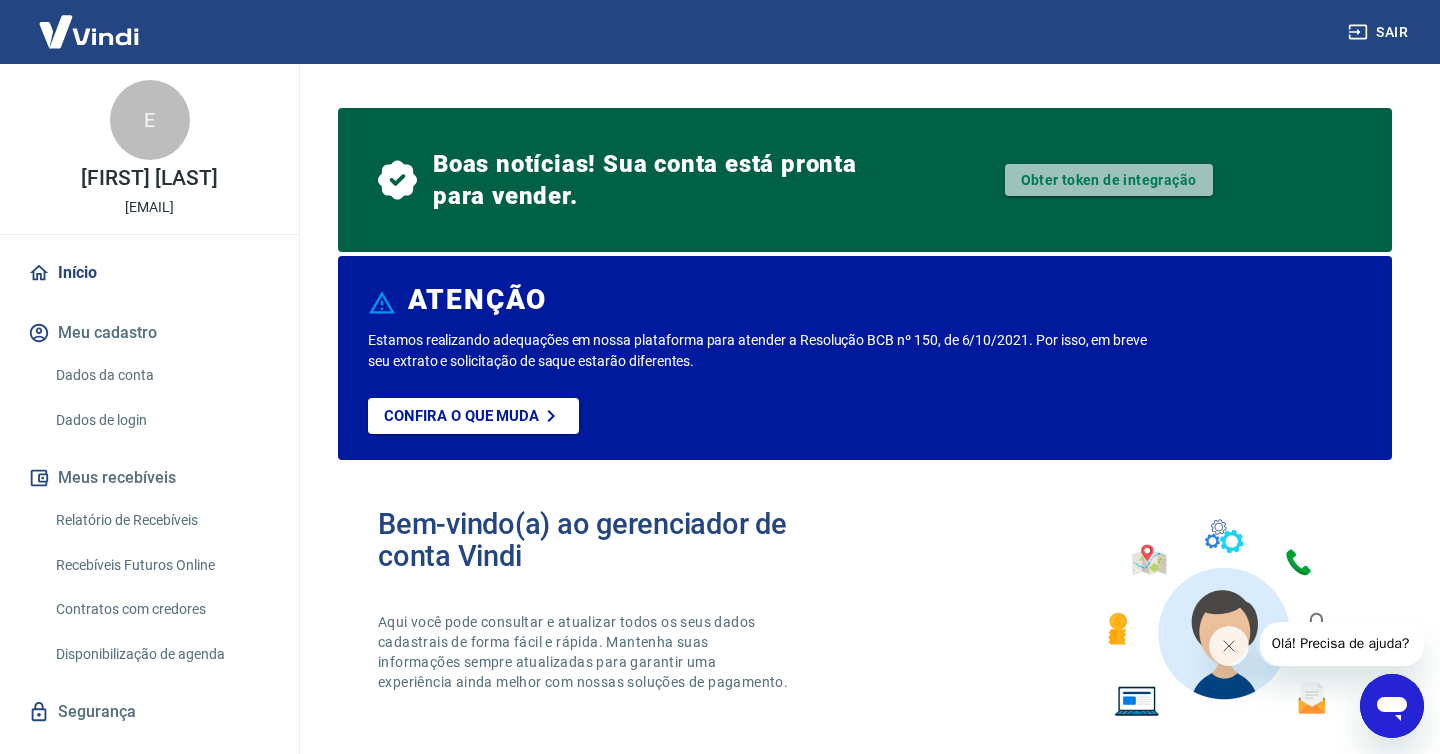 click on "Obter token de integração" at bounding box center (1109, 180) 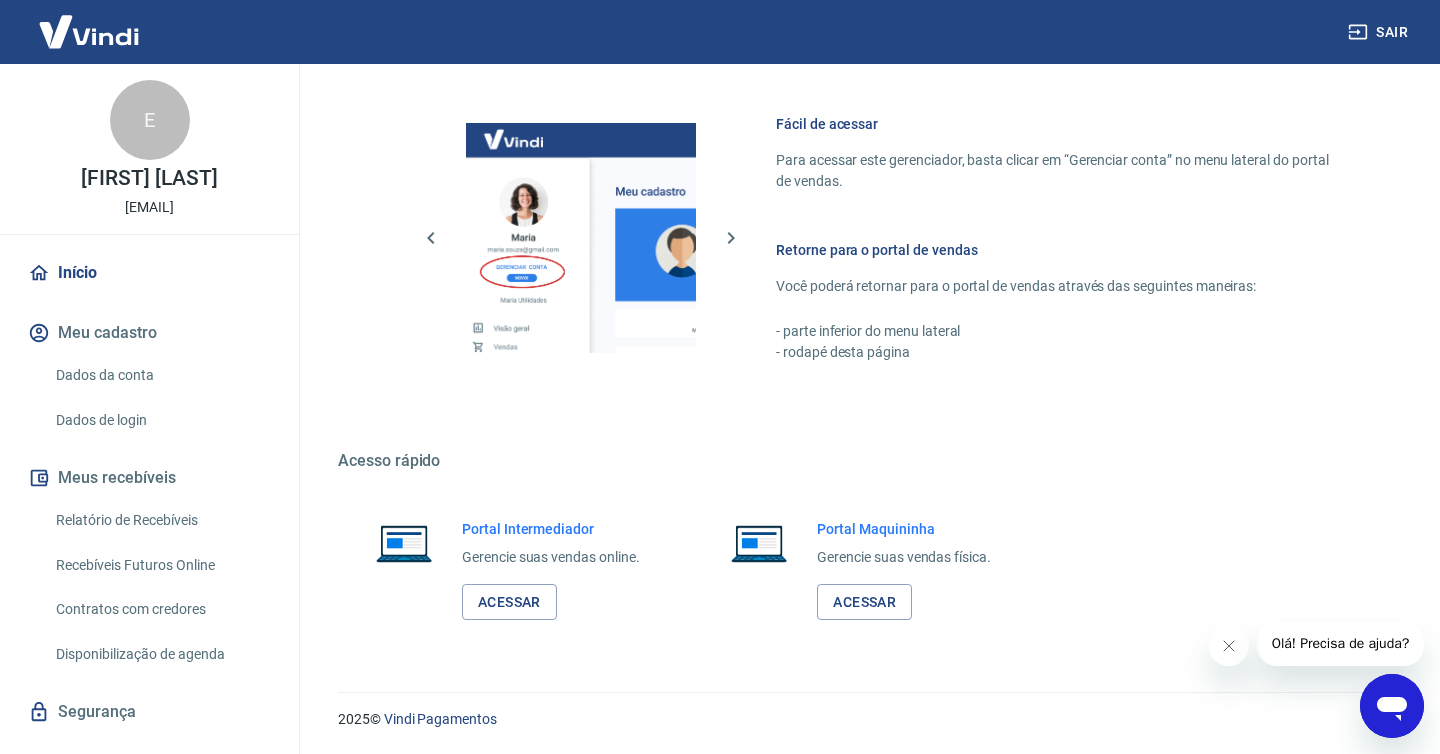 scroll, scrollTop: 0, scrollLeft: 0, axis: both 